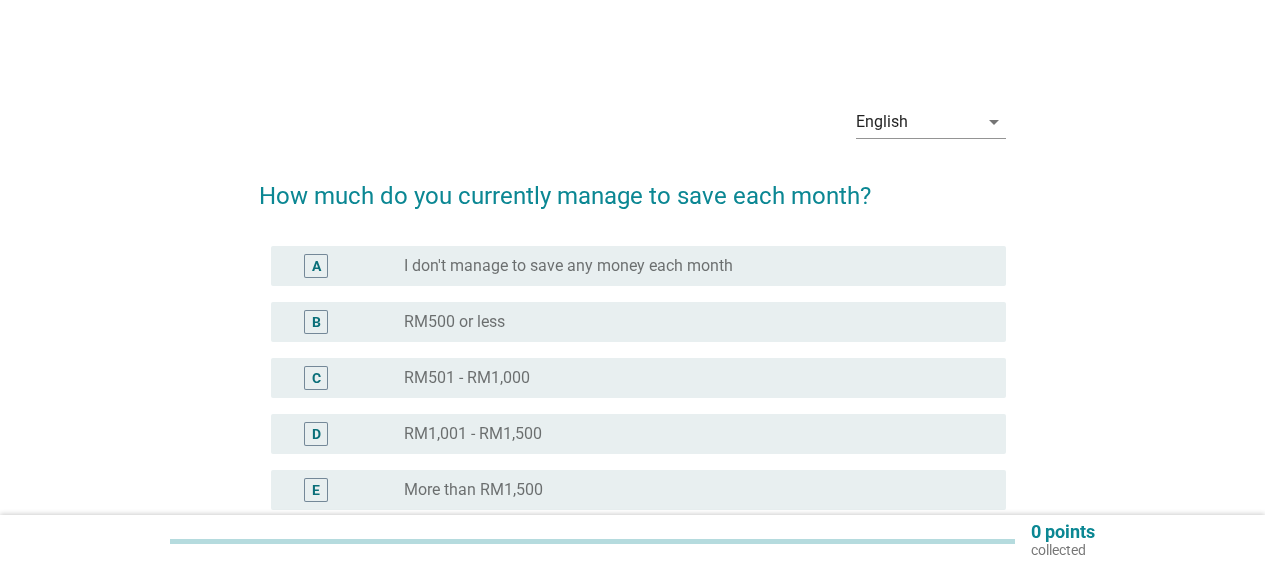 scroll, scrollTop: 0, scrollLeft: 0, axis: both 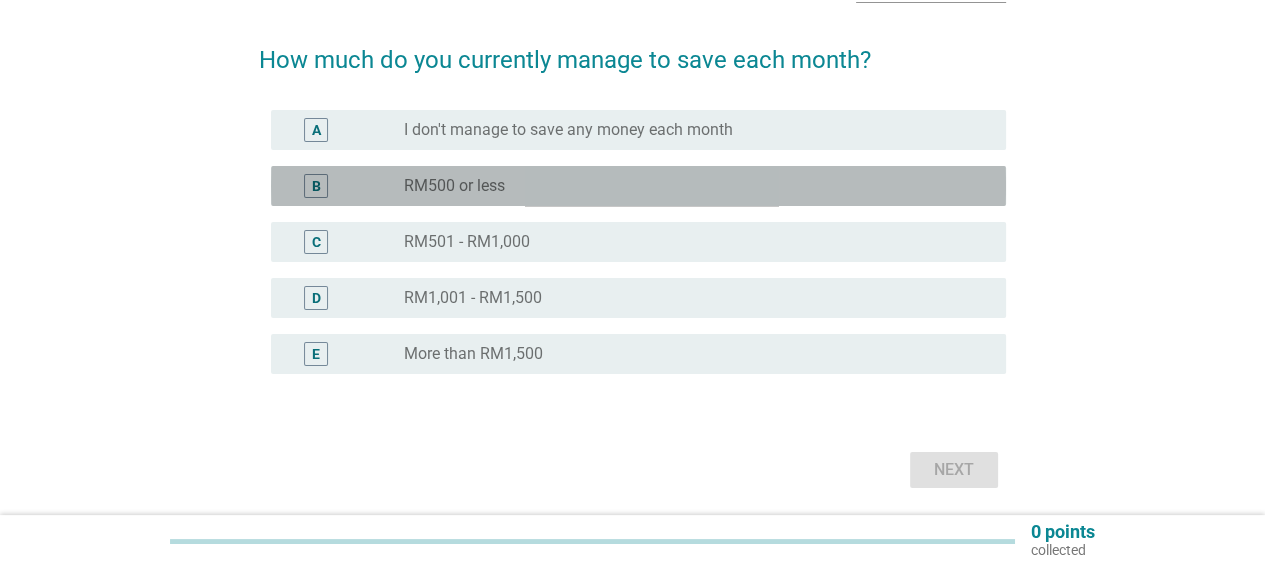 click on "B" at bounding box center (316, 186) 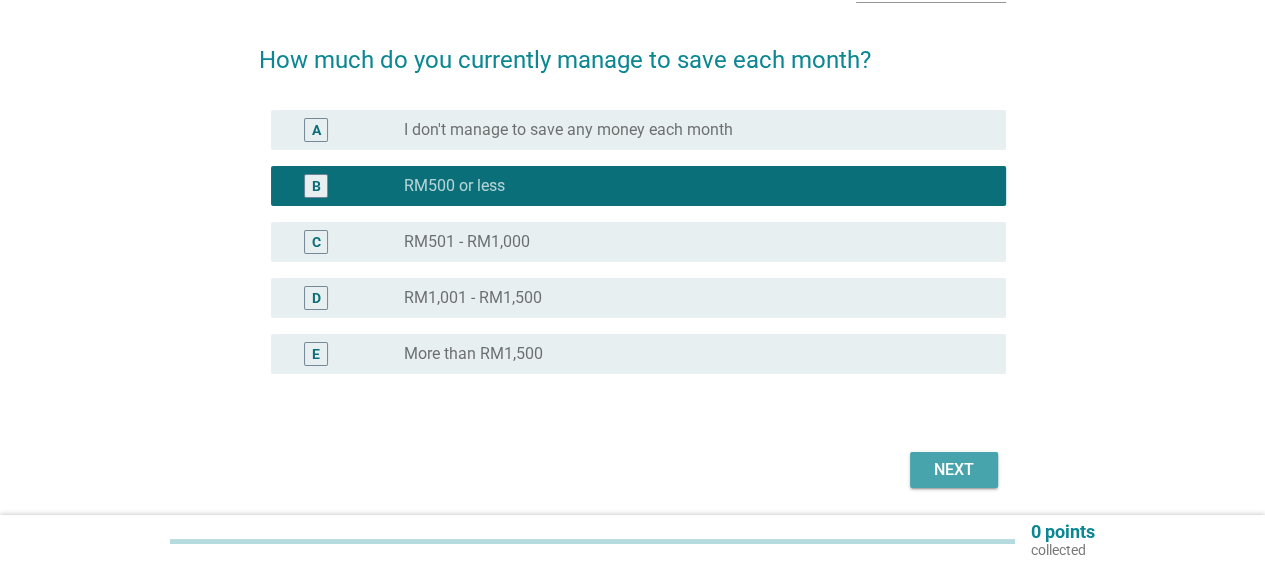 click on "Next" at bounding box center (954, 470) 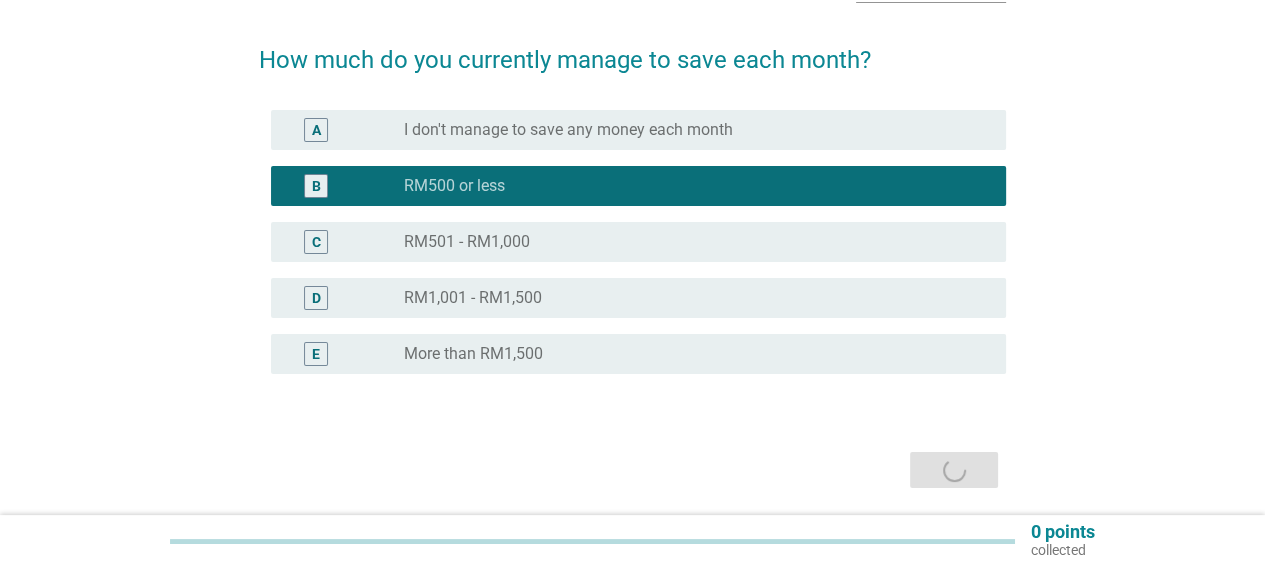 scroll, scrollTop: 0, scrollLeft: 0, axis: both 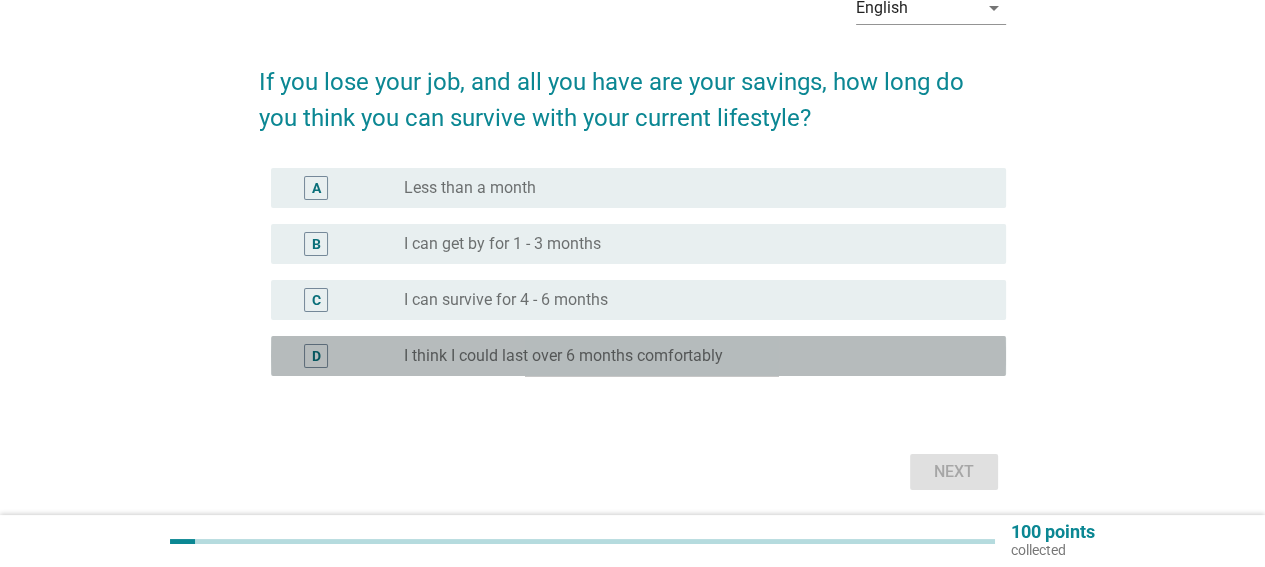 click on "D" at bounding box center (316, 356) 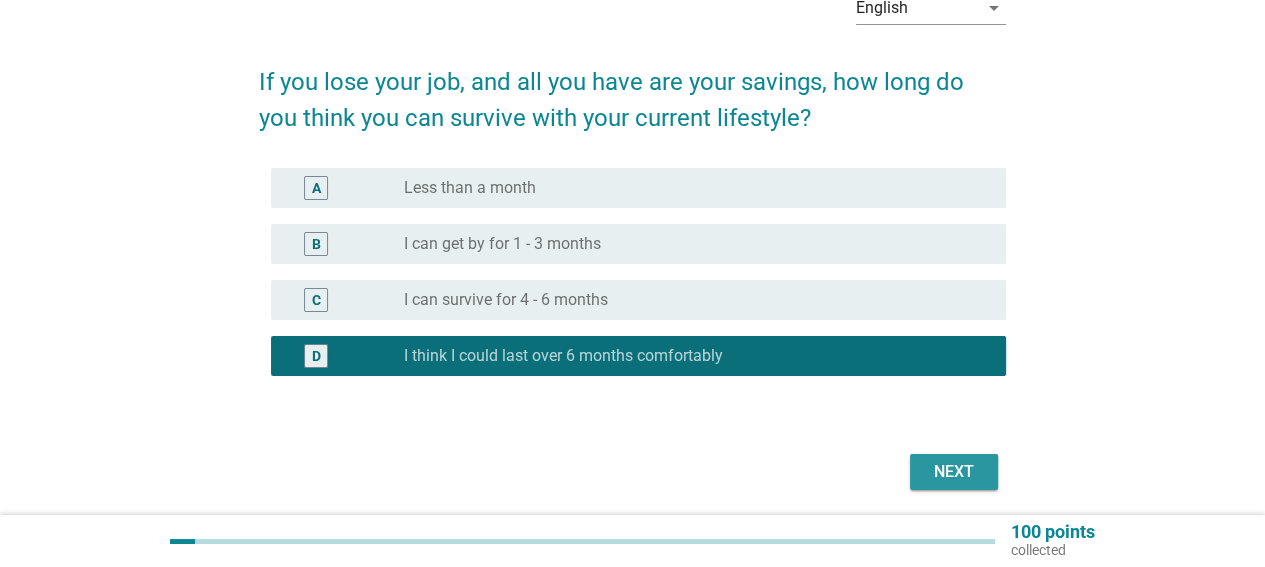 click on "Next" at bounding box center (954, 472) 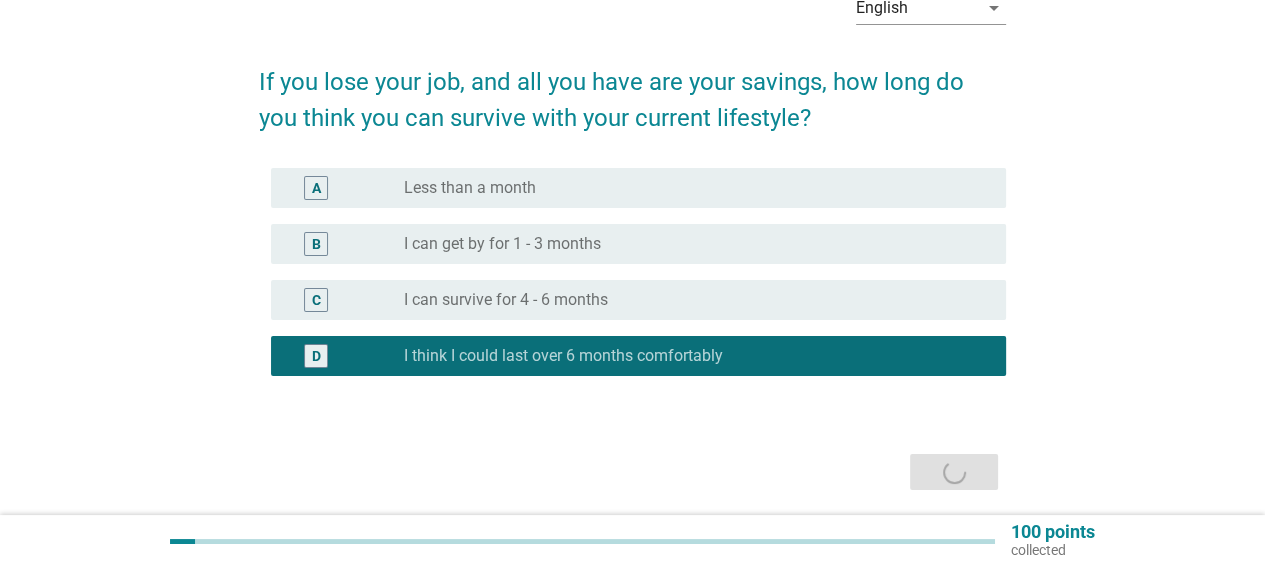 scroll, scrollTop: 0, scrollLeft: 0, axis: both 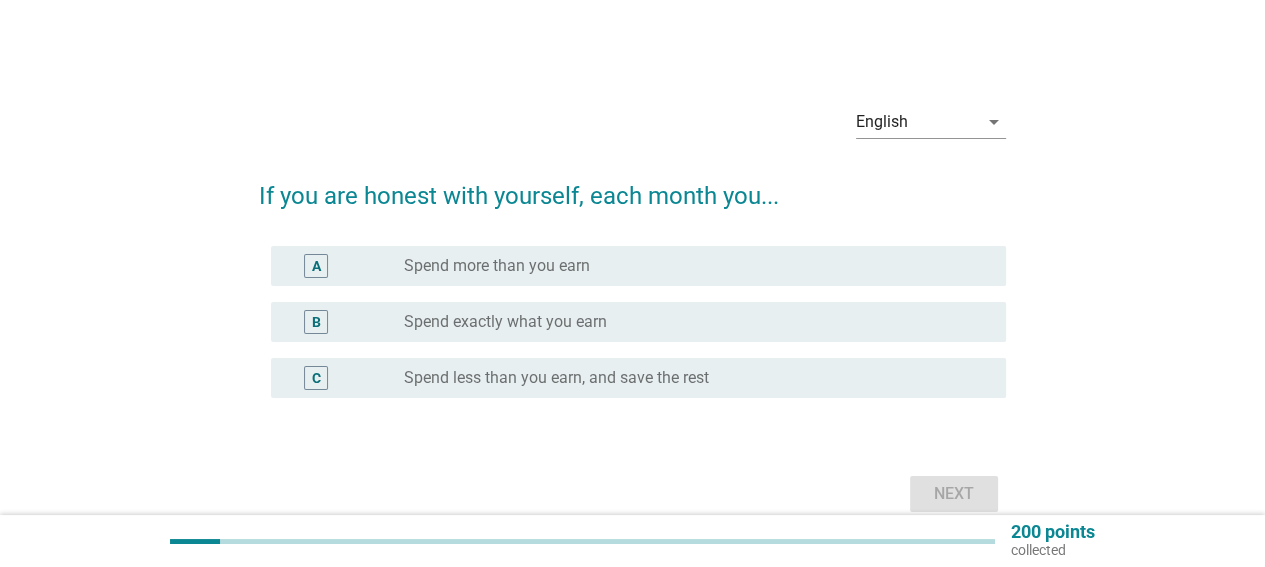 click on "C" at bounding box center (316, 378) 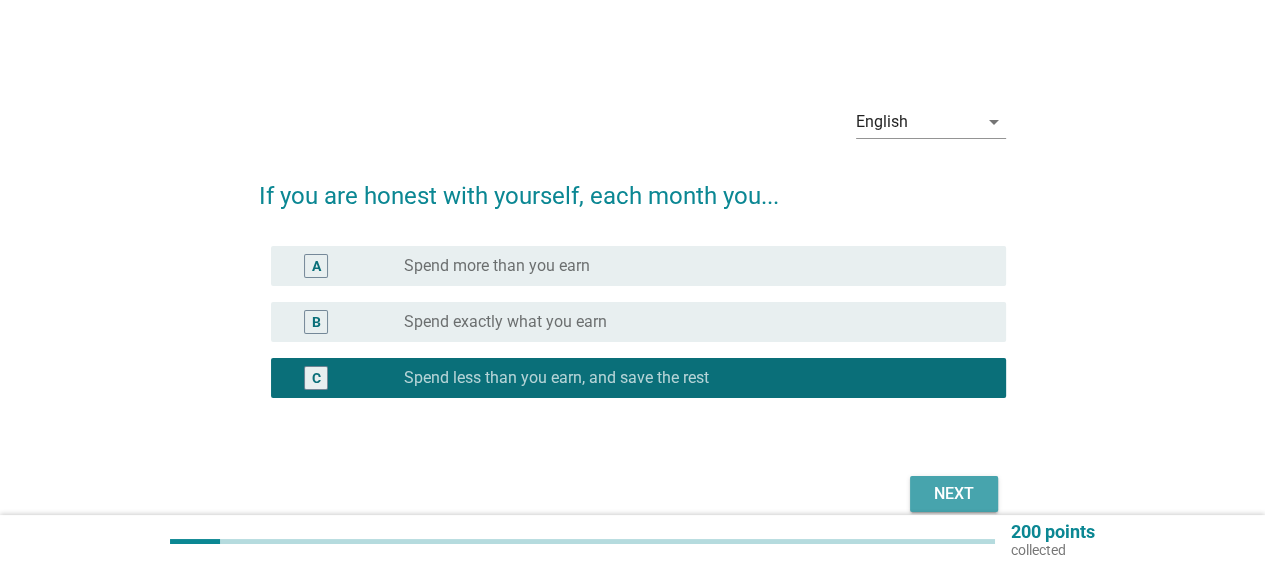 click on "Next" at bounding box center [954, 494] 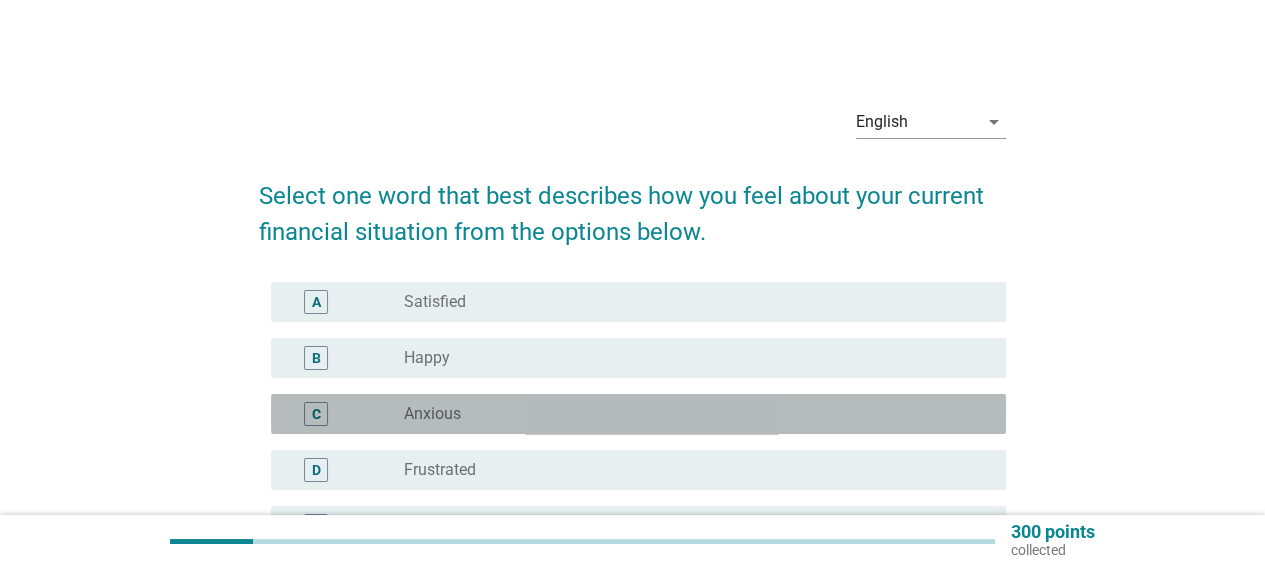 click on "C" at bounding box center [316, 414] 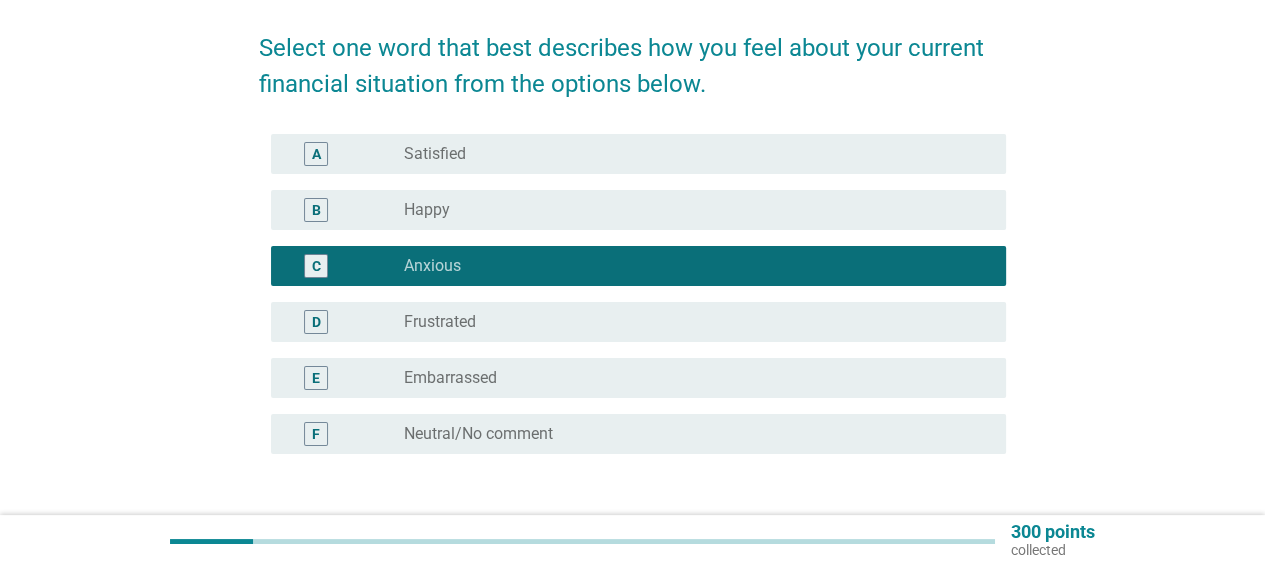 scroll, scrollTop: 192, scrollLeft: 0, axis: vertical 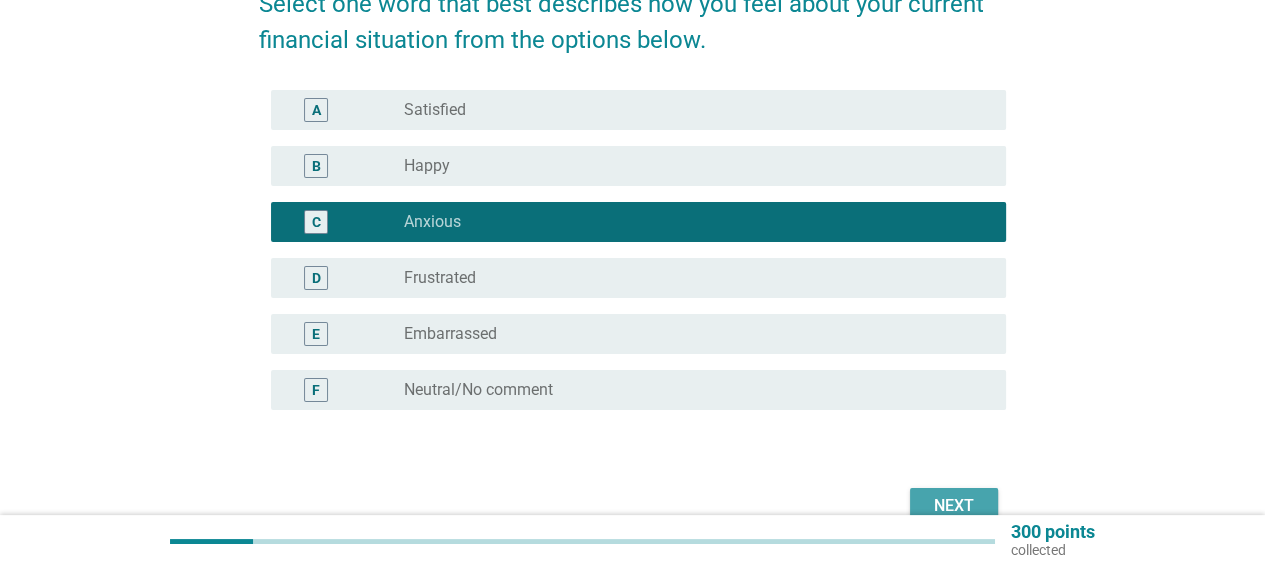 click on "Next" at bounding box center (954, 506) 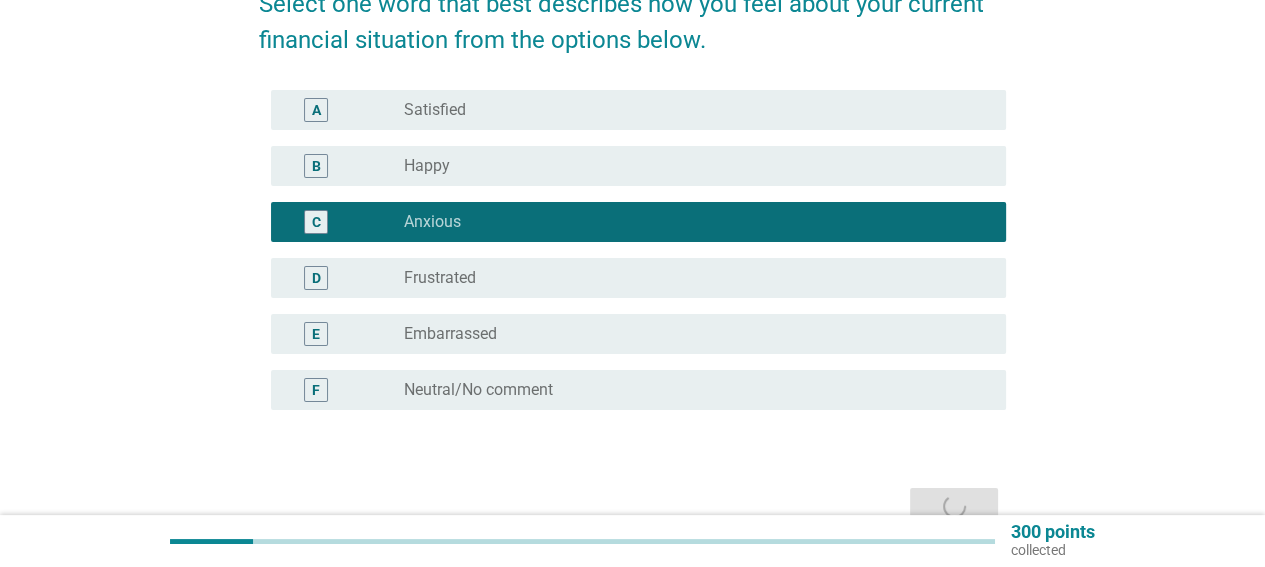 scroll, scrollTop: 0, scrollLeft: 0, axis: both 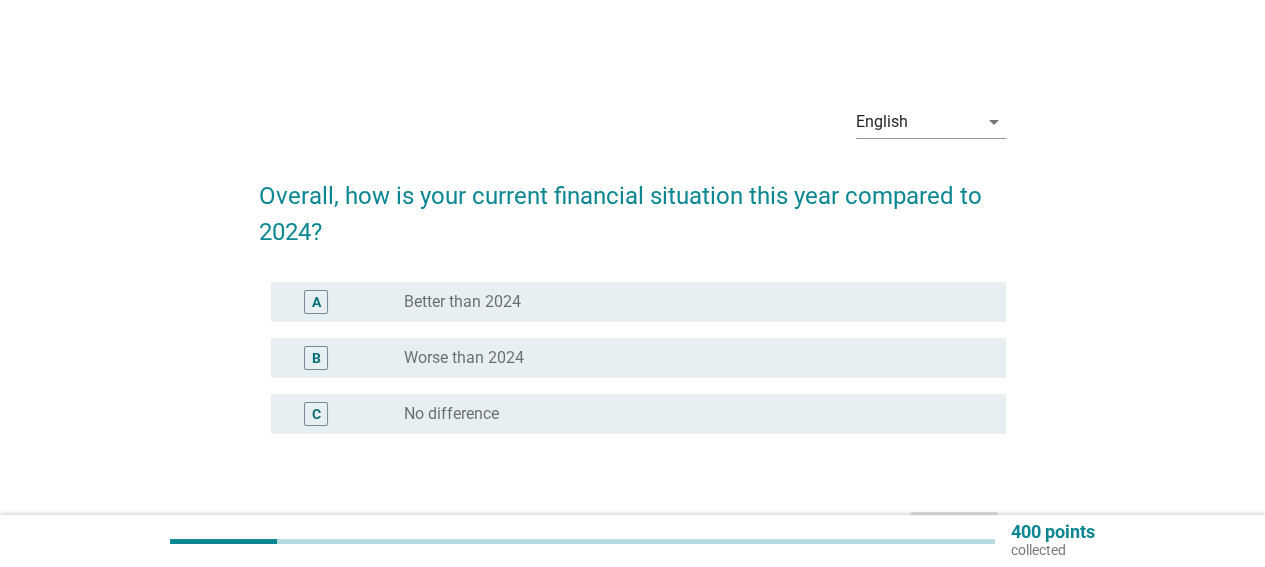 click on "C" at bounding box center [316, 414] 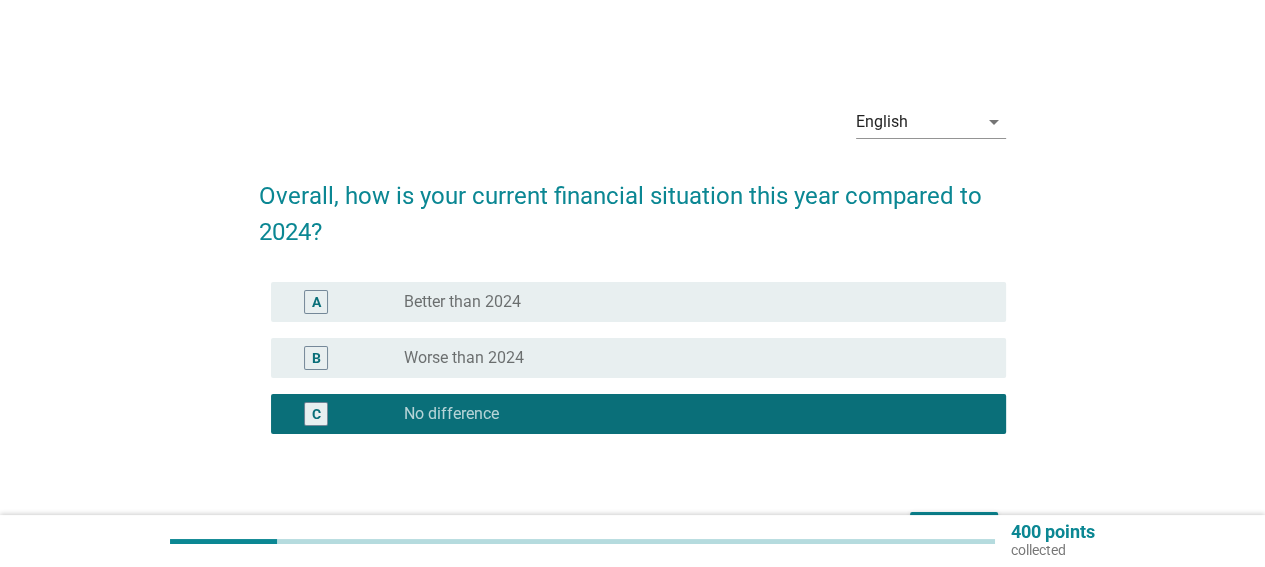 scroll, scrollTop: 128, scrollLeft: 0, axis: vertical 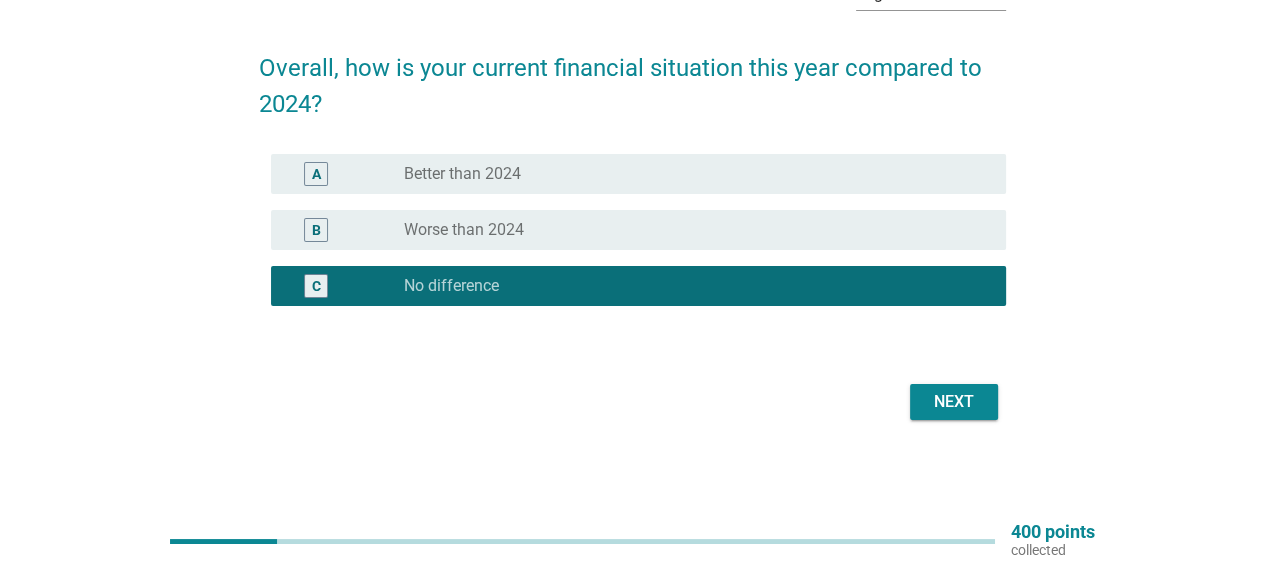 click on "Next" at bounding box center (954, 402) 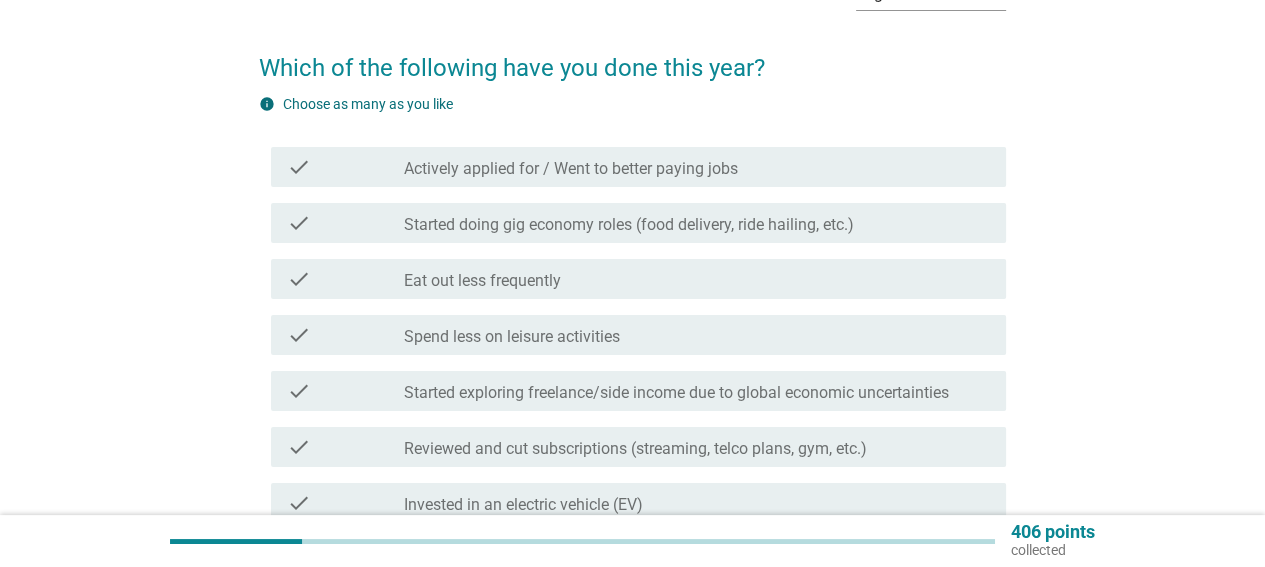 scroll, scrollTop: 0, scrollLeft: 0, axis: both 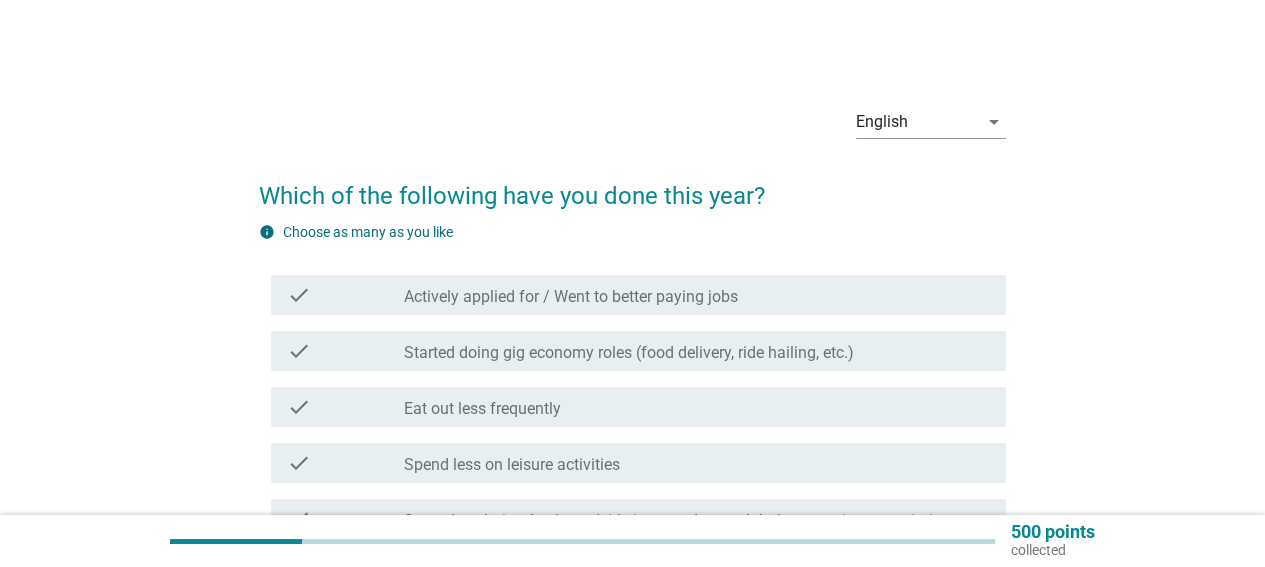 click on "check     check_box_outline_blank Eat out less frequently" at bounding box center [638, 407] 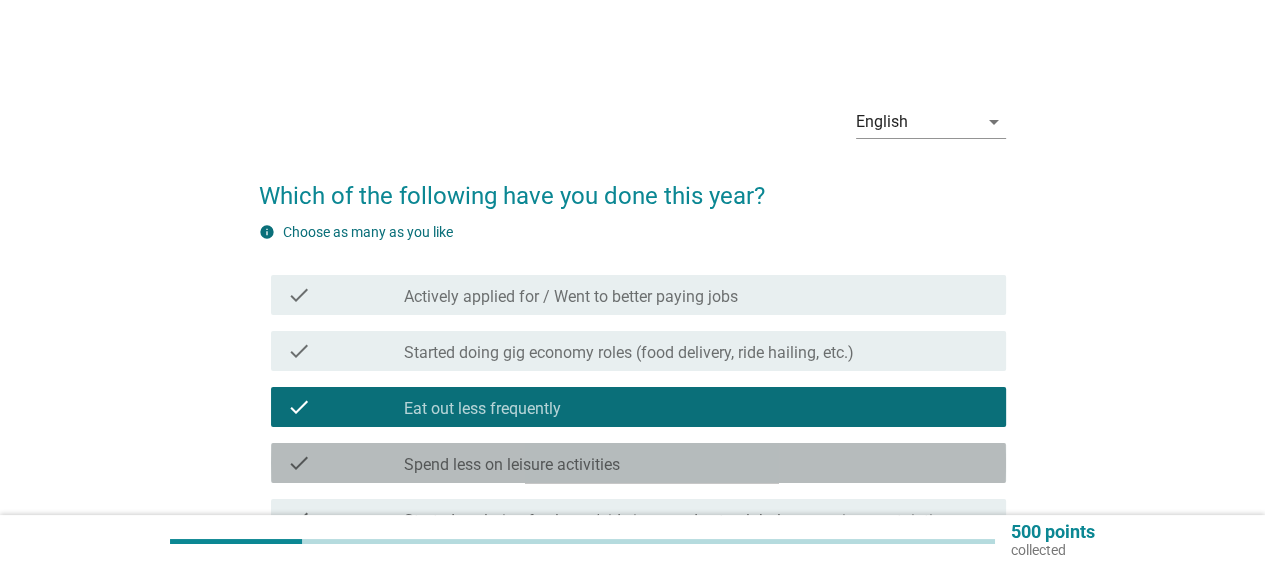 click on "Spend less on leisure activities" at bounding box center [512, 465] 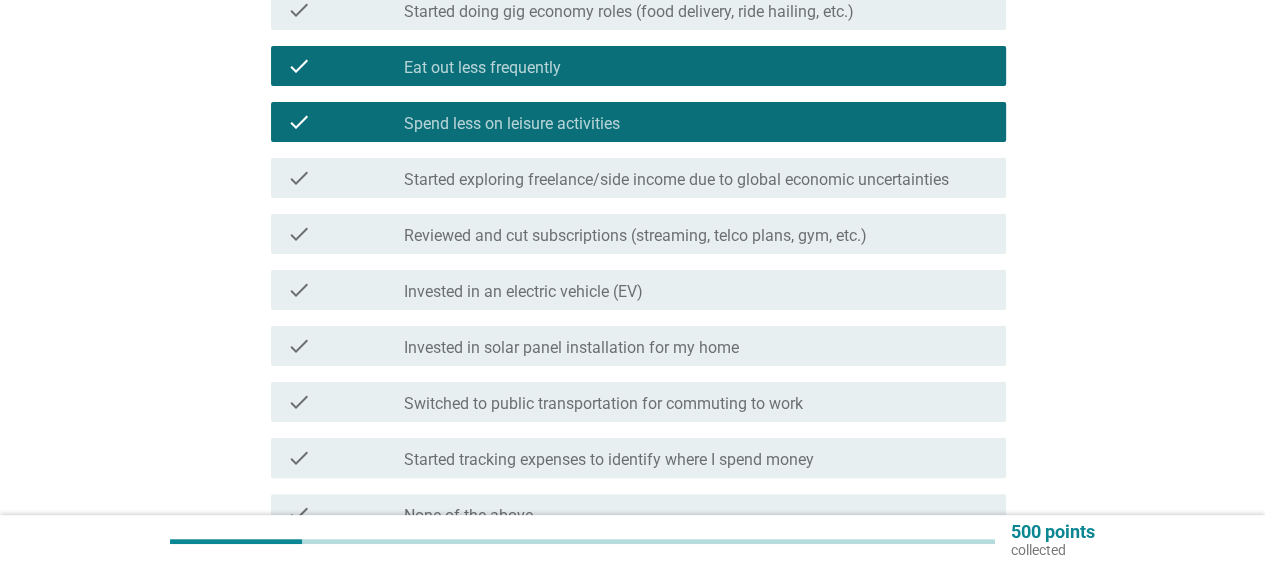 scroll, scrollTop: 368, scrollLeft: 0, axis: vertical 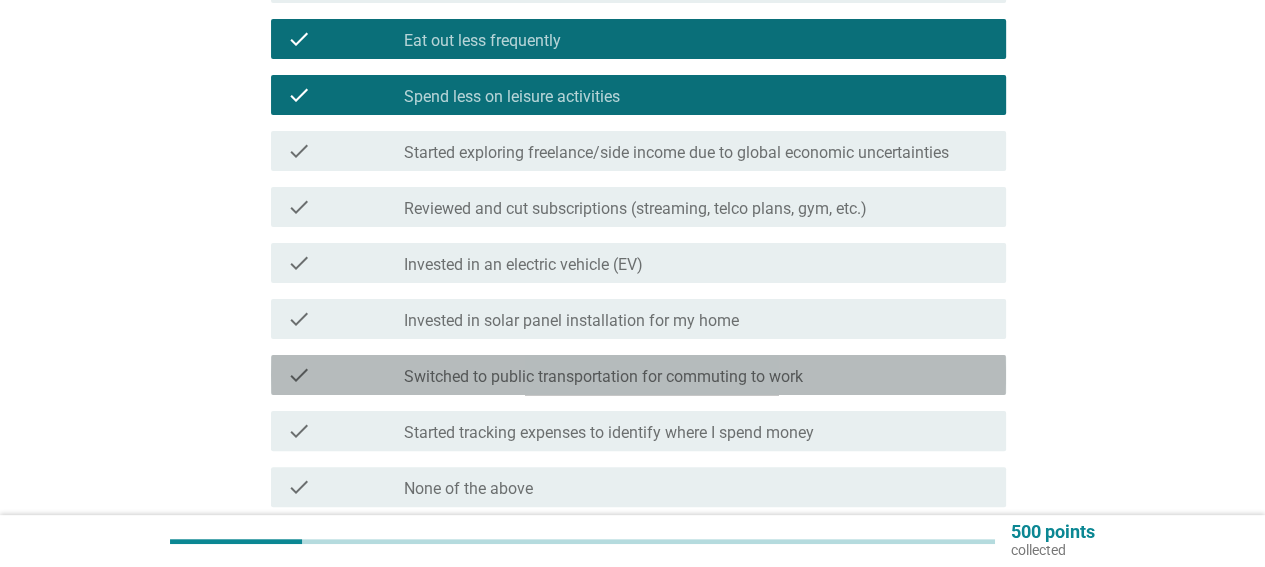 click on "Switched to public transportation for commuting to work" at bounding box center (603, 377) 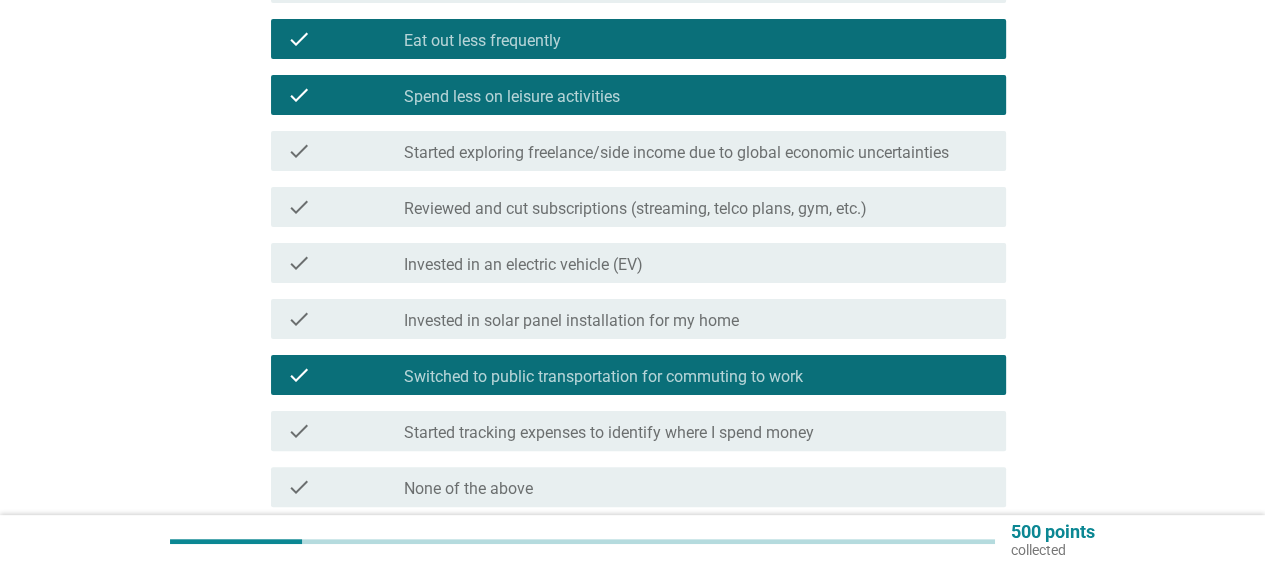scroll, scrollTop: 472, scrollLeft: 0, axis: vertical 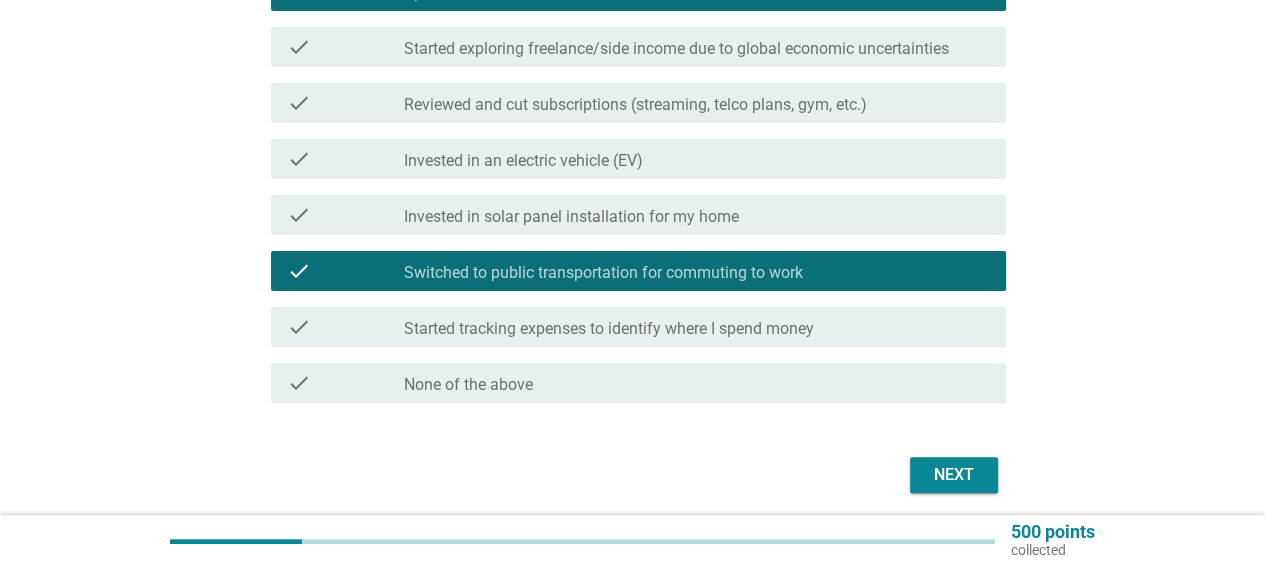 click on "Next" at bounding box center (954, 475) 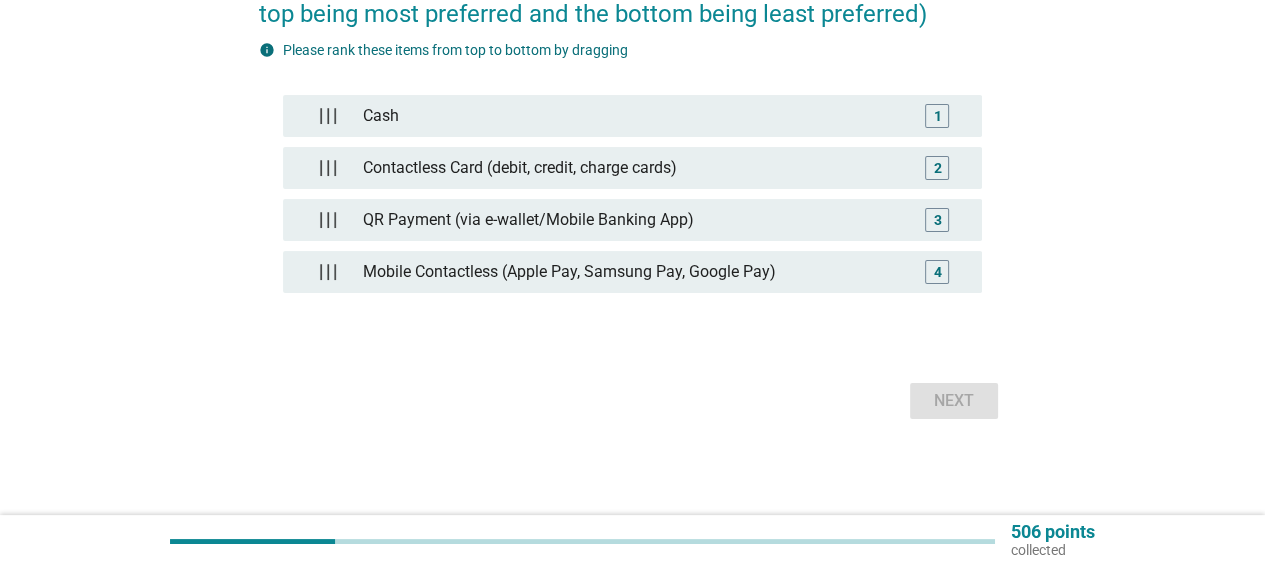 scroll, scrollTop: 0, scrollLeft: 0, axis: both 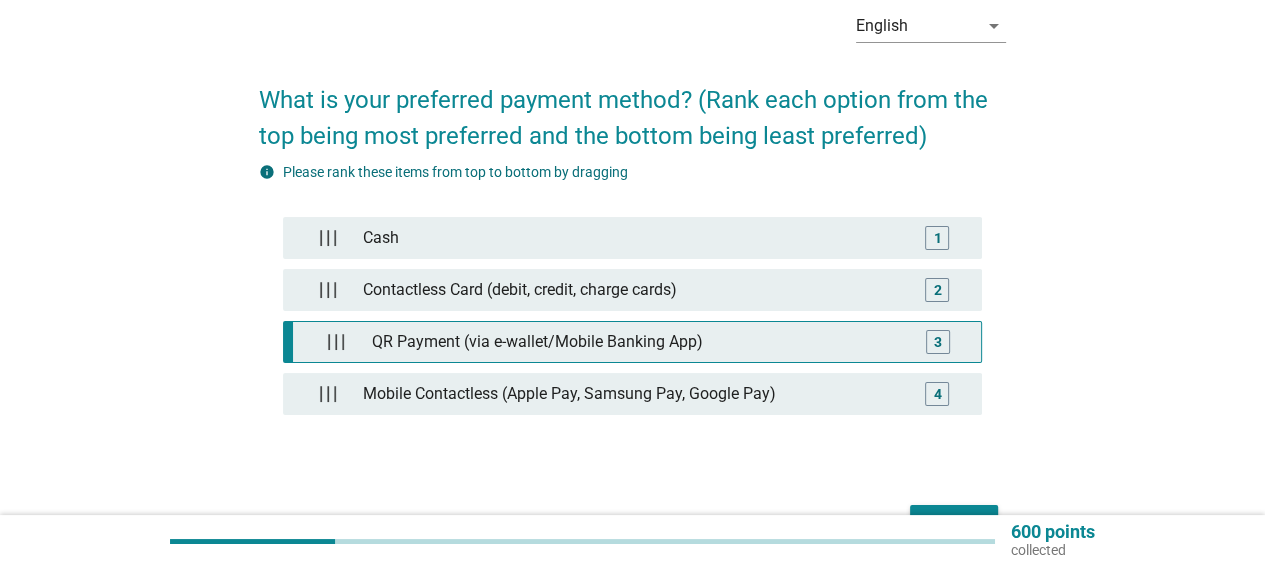click on "QR Payment (via e-wallet/Mobile Banking App)" at bounding box center [637, 342] 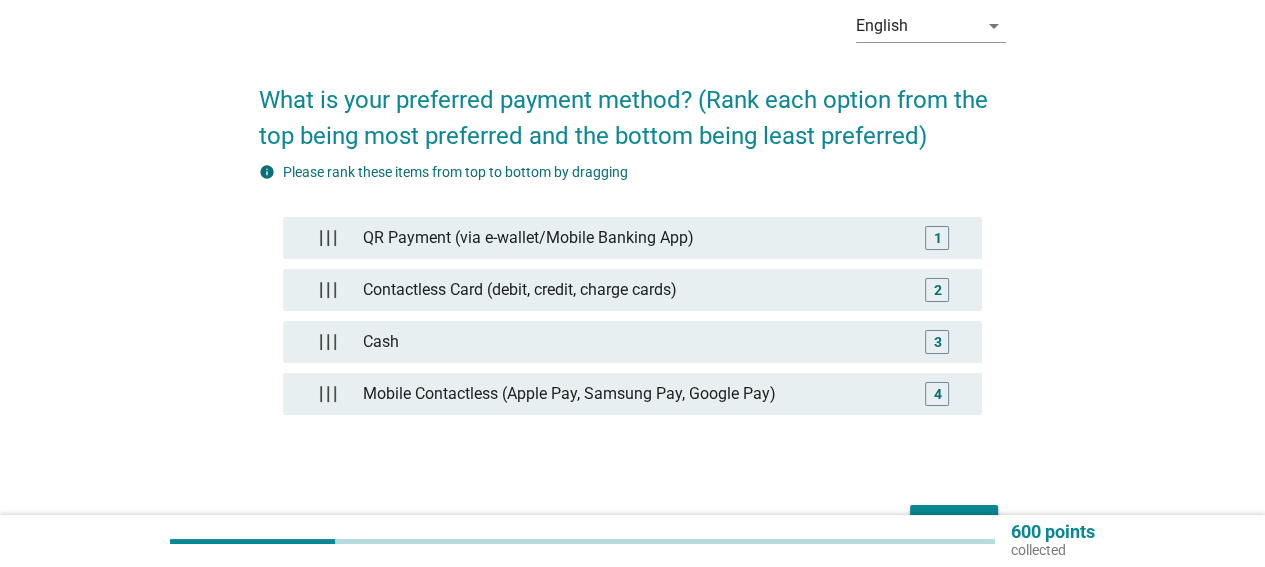 scroll, scrollTop: 216, scrollLeft: 0, axis: vertical 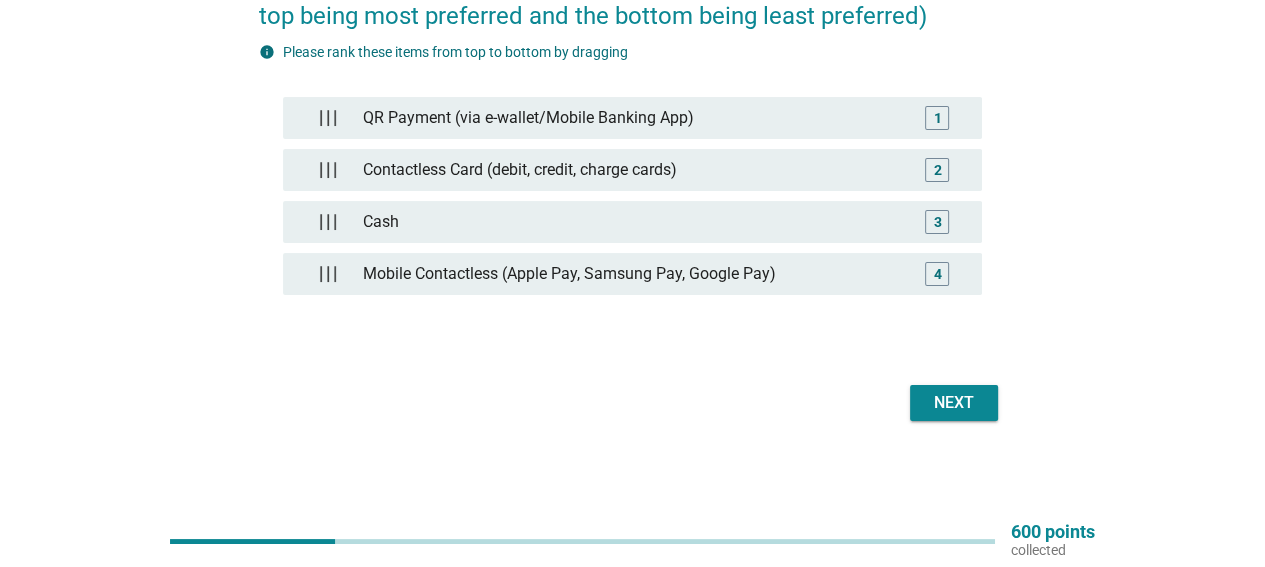click on "Next" at bounding box center [954, 403] 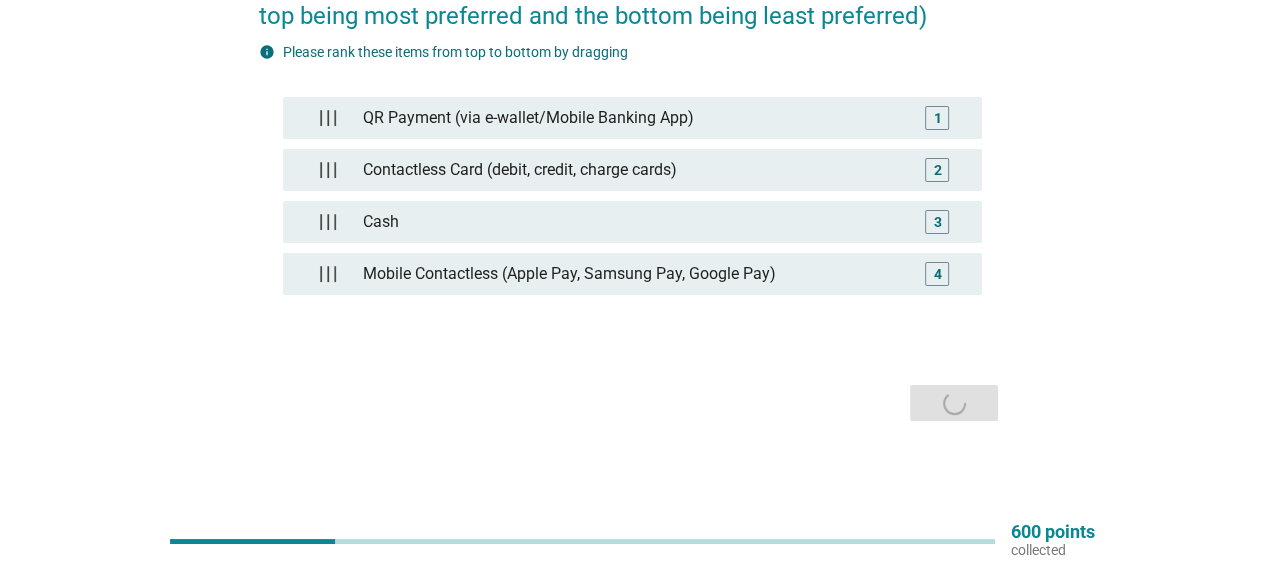scroll, scrollTop: 0, scrollLeft: 0, axis: both 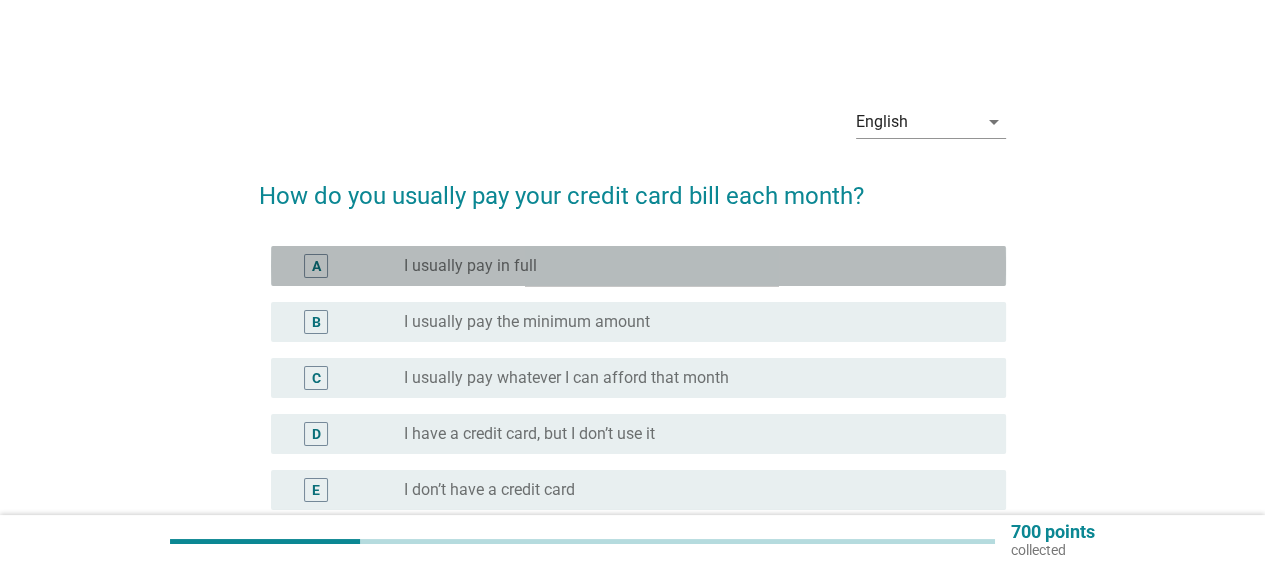 click on "I usually pay in full" at bounding box center [470, 266] 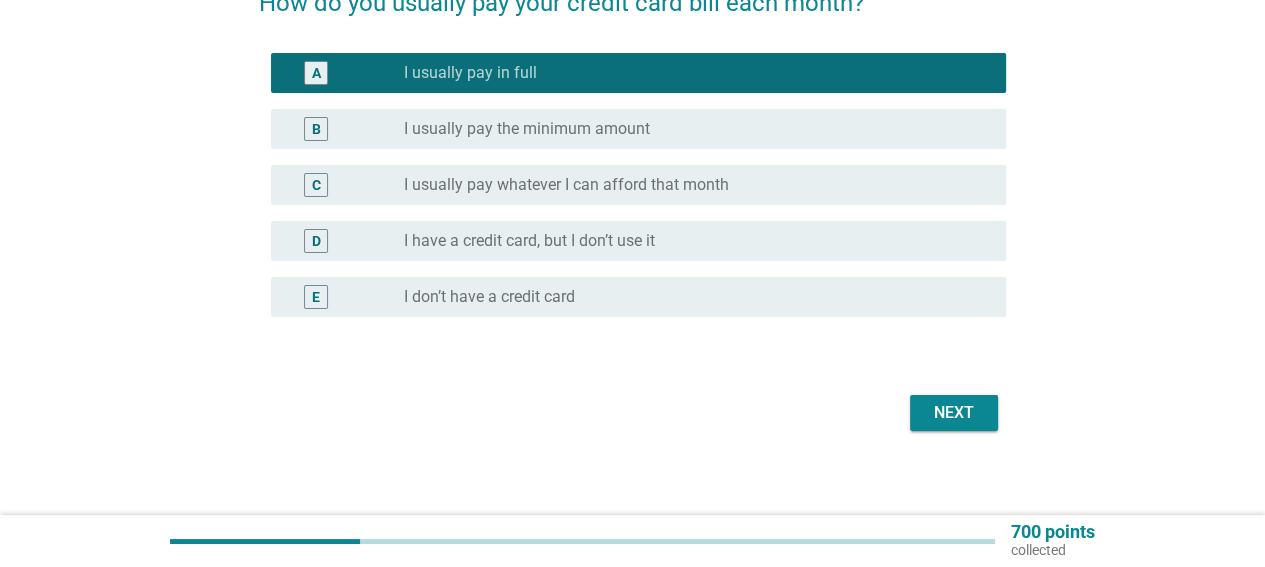 scroll, scrollTop: 204, scrollLeft: 0, axis: vertical 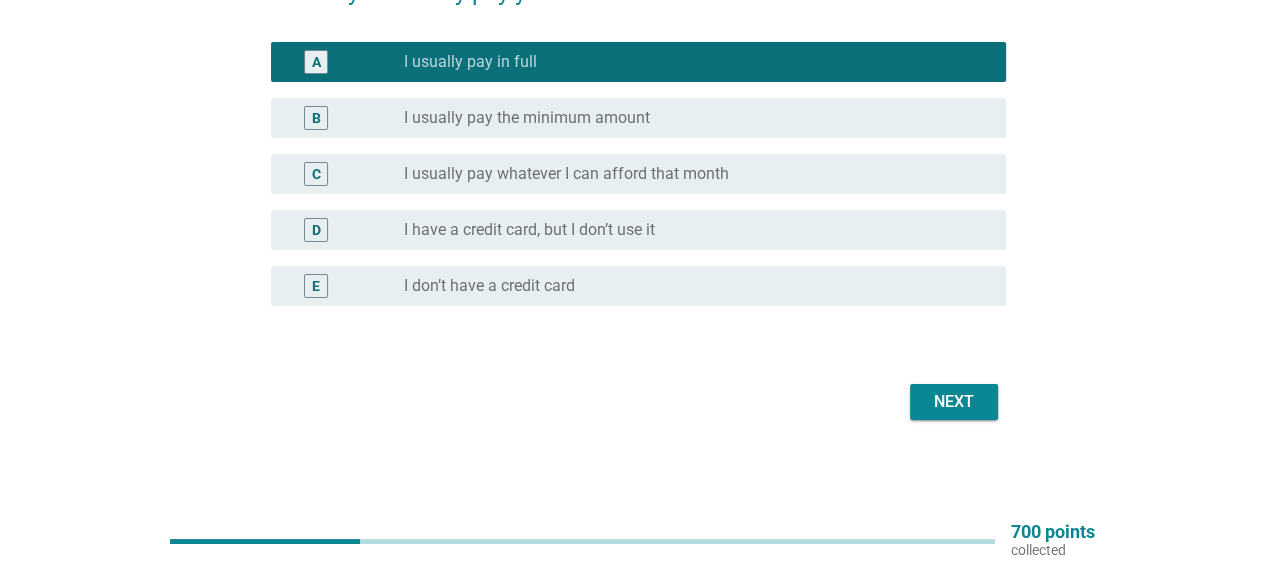 click on "English arrow_drop_down   How do you usually pay your credit card bill each month?     A     radio_button_checked I usually pay in full   B     radio_button_unchecked I usually pay the minimum amount   C     radio_button_unchecked I usually pay whatever I can afford that month   D     radio_button_unchecked I have a credit card, but I don’t use it   E     radio_button_unchecked I don’t have a credit card     Next" at bounding box center [632, 156] 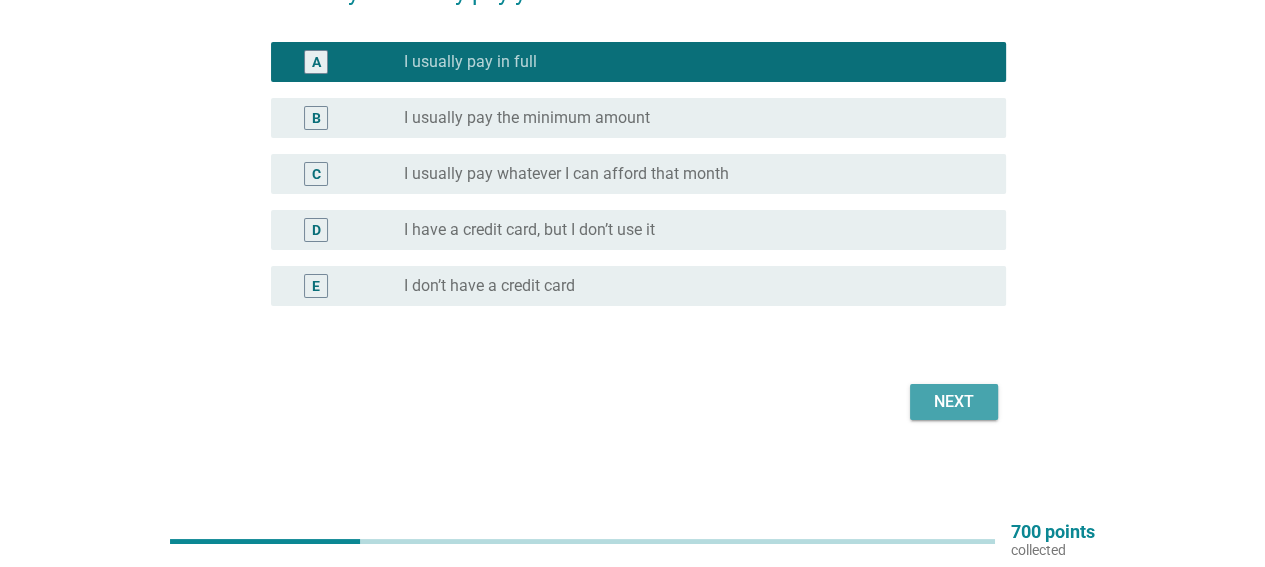 click on "Next" at bounding box center (954, 402) 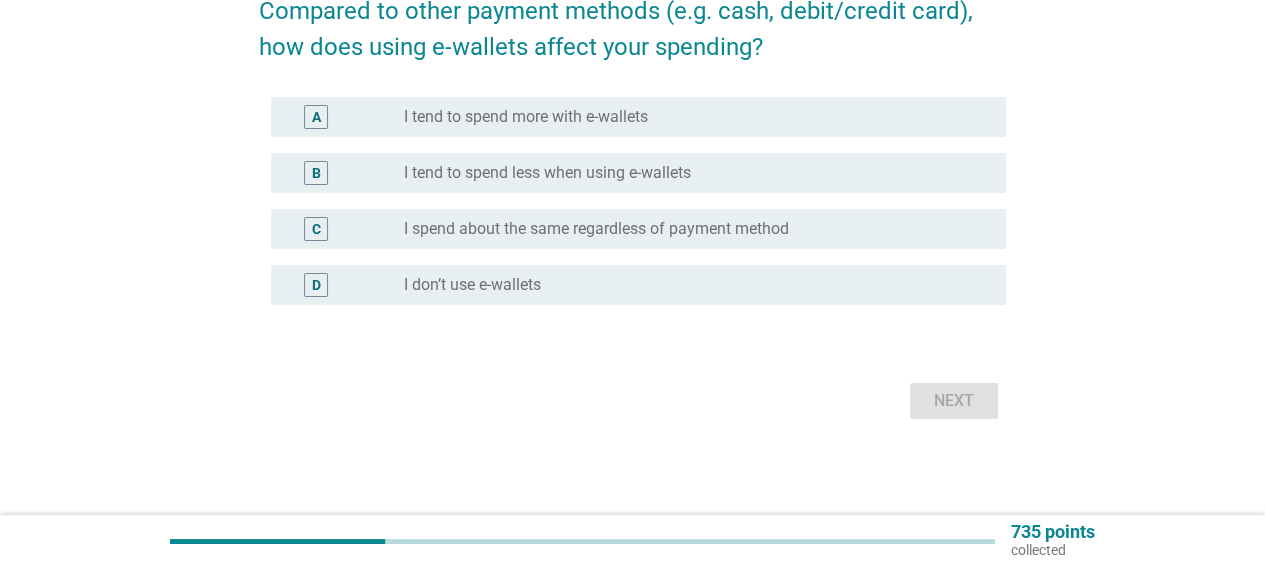 scroll, scrollTop: 0, scrollLeft: 0, axis: both 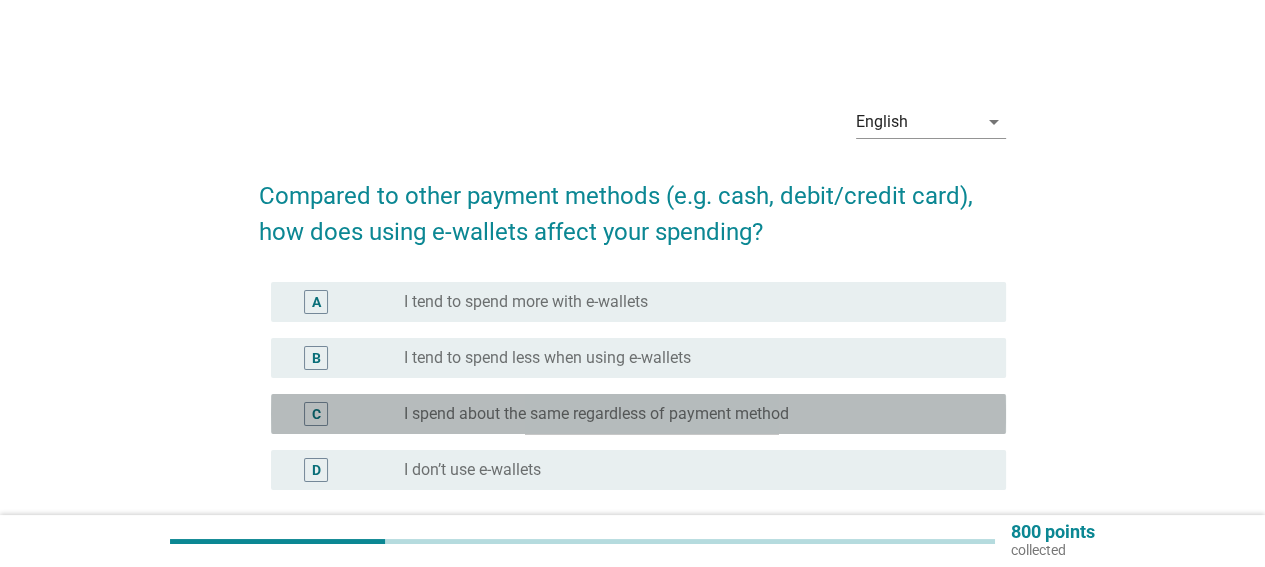 click on "I spend about the same regardless of payment method" at bounding box center (596, 414) 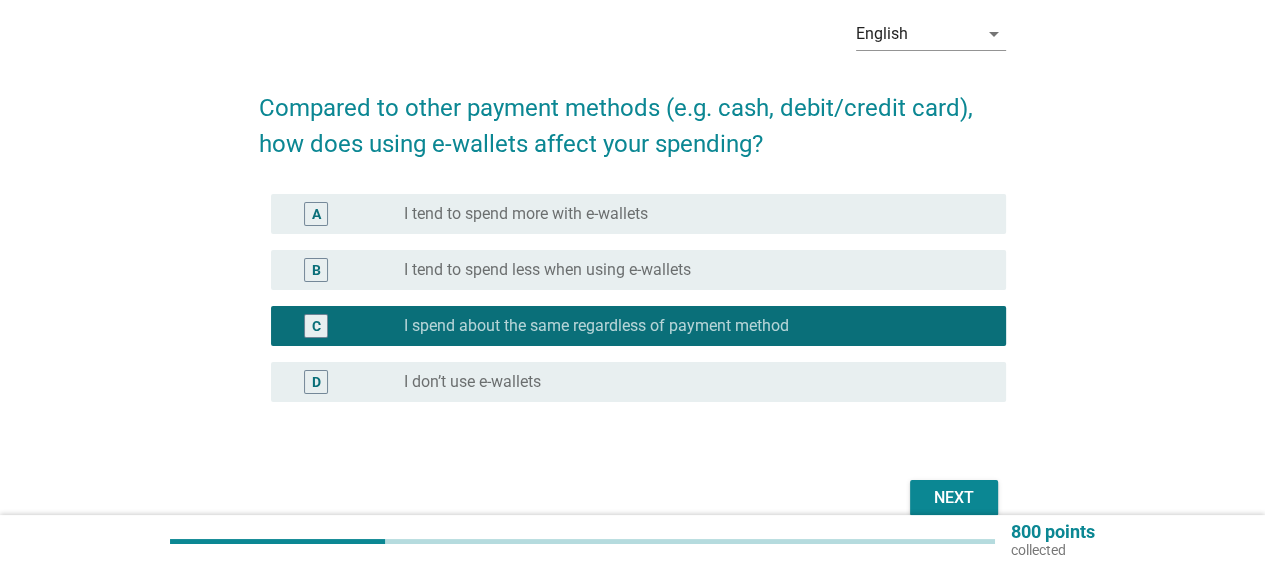 scroll, scrollTop: 174, scrollLeft: 0, axis: vertical 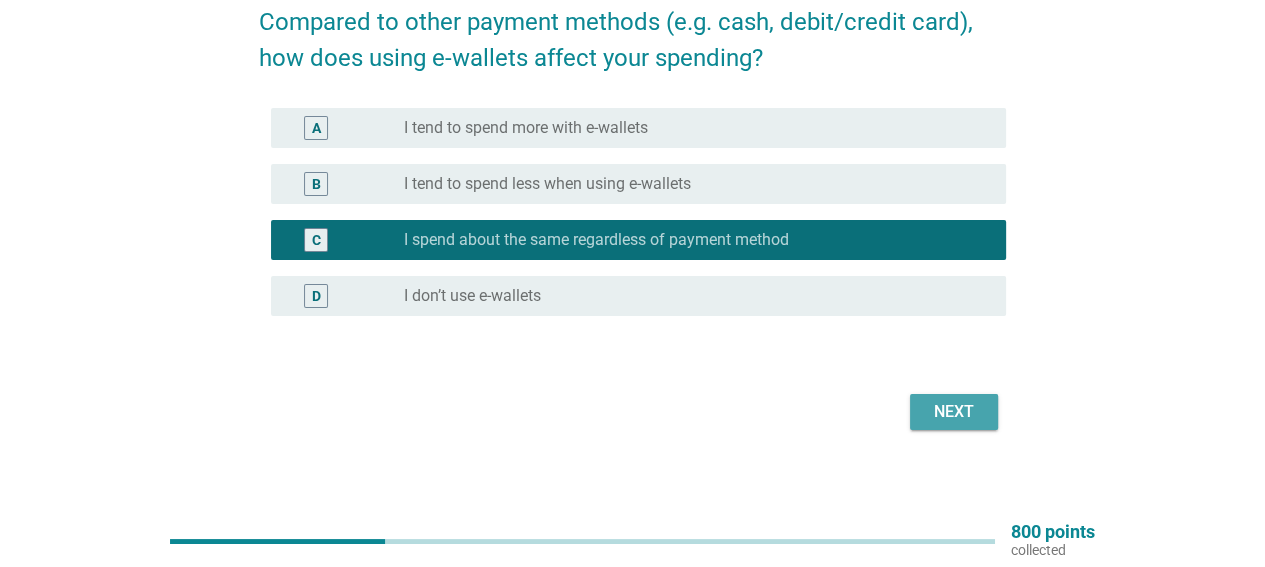 click on "Next" at bounding box center [954, 412] 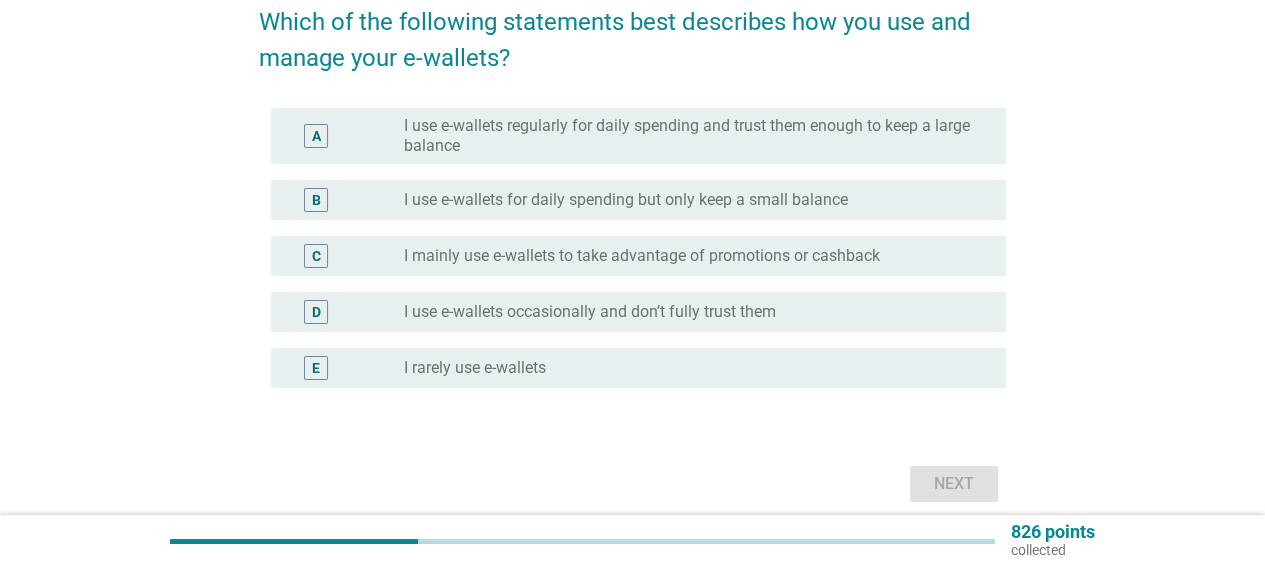 scroll, scrollTop: 0, scrollLeft: 0, axis: both 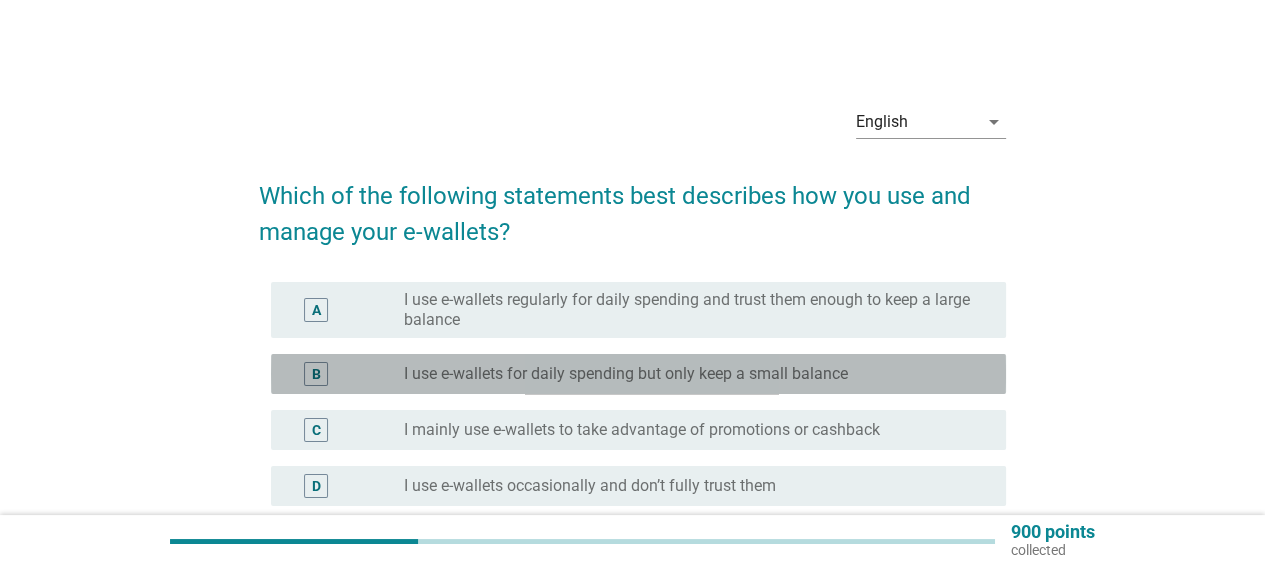click on "I use e-wallets for daily spending but only keep a small balance" at bounding box center (626, 374) 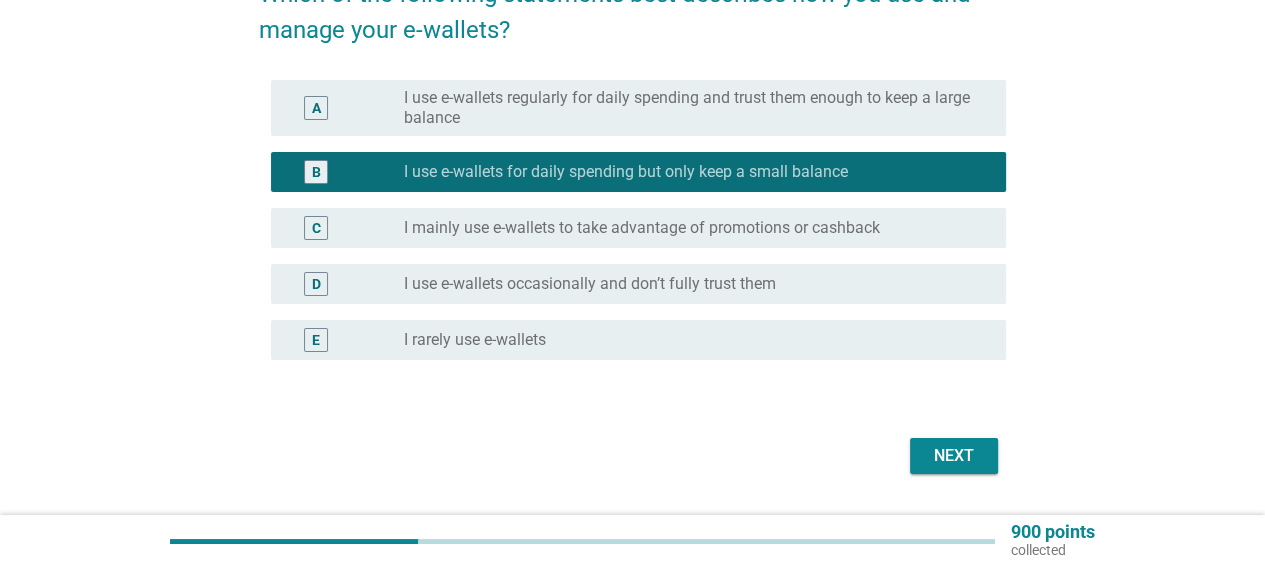 scroll, scrollTop: 256, scrollLeft: 0, axis: vertical 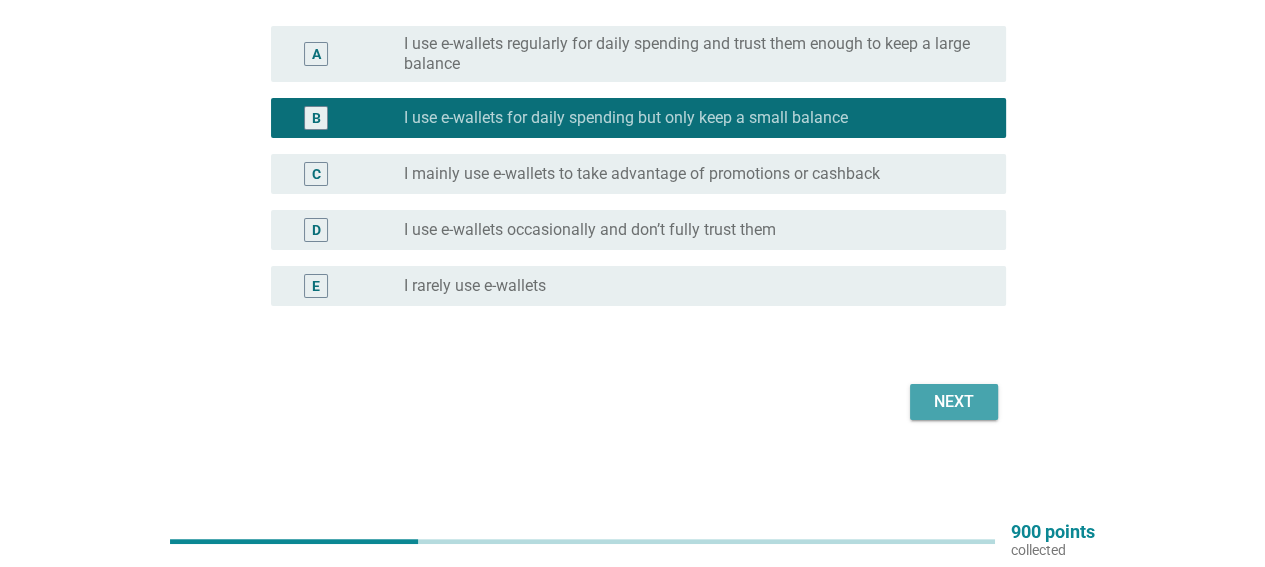 click on "Next" at bounding box center (954, 402) 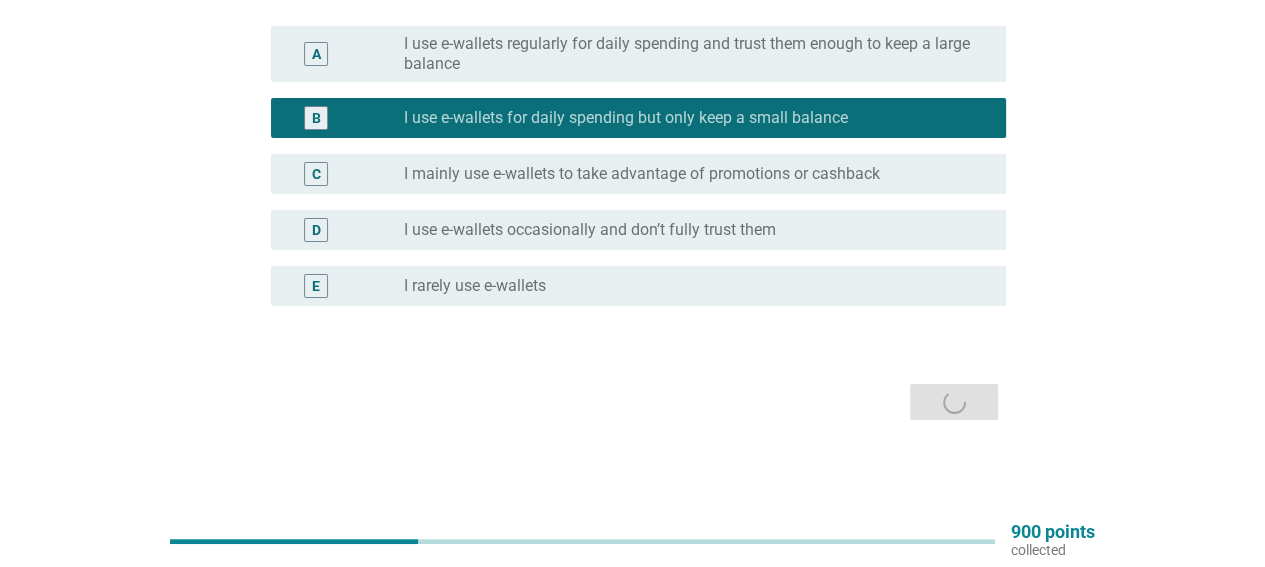 scroll, scrollTop: 0, scrollLeft: 0, axis: both 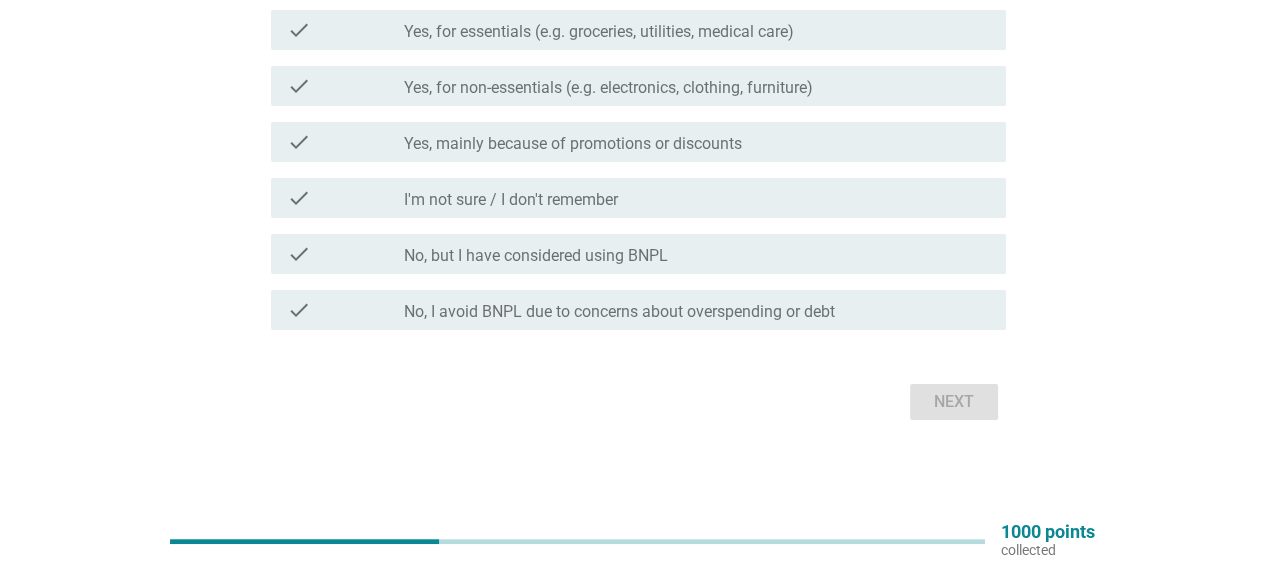 click on "No, I avoid BNPL due to concerns about overspending or debt" at bounding box center (619, 312) 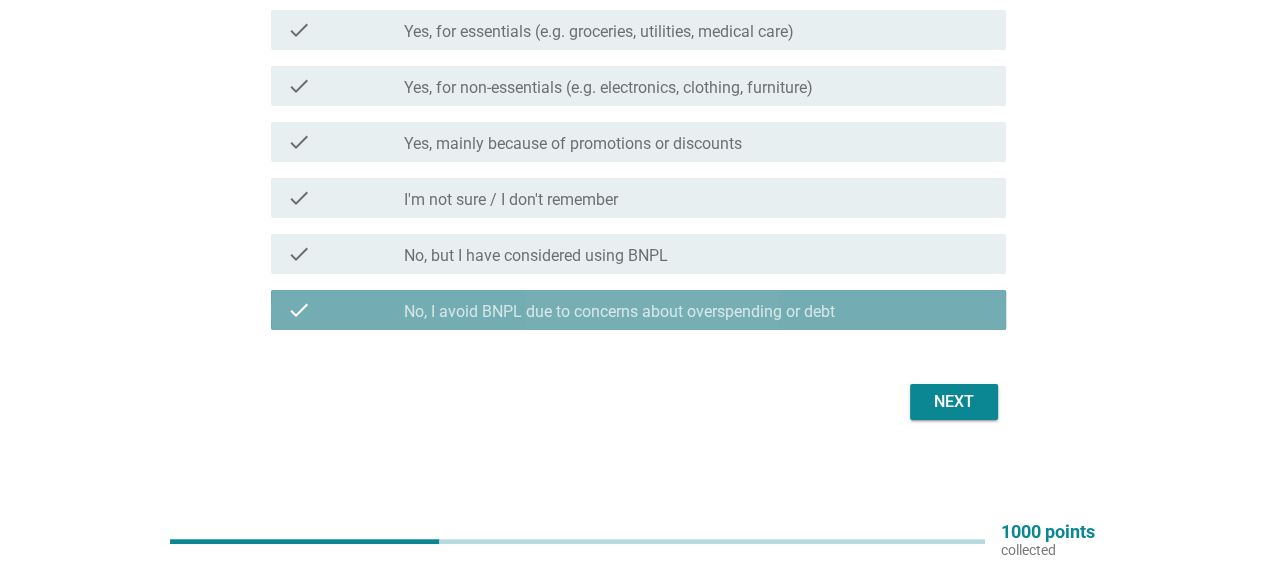 click on "No, I avoid BNPL due to concerns about overspending or debt" at bounding box center (619, 312) 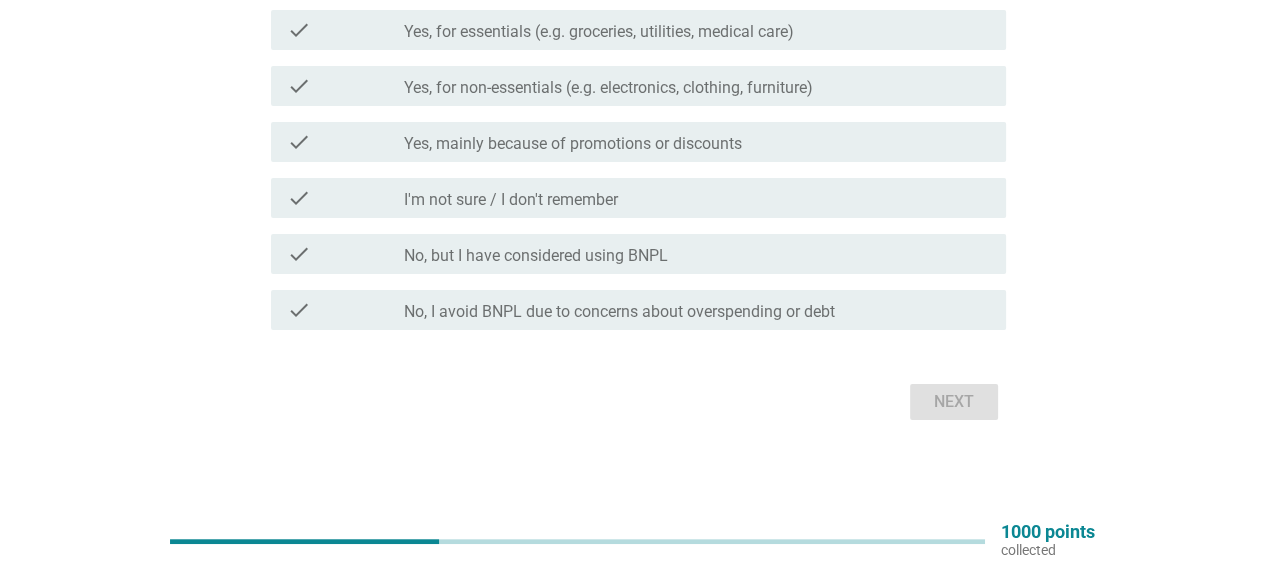 click on "check" at bounding box center (345, 310) 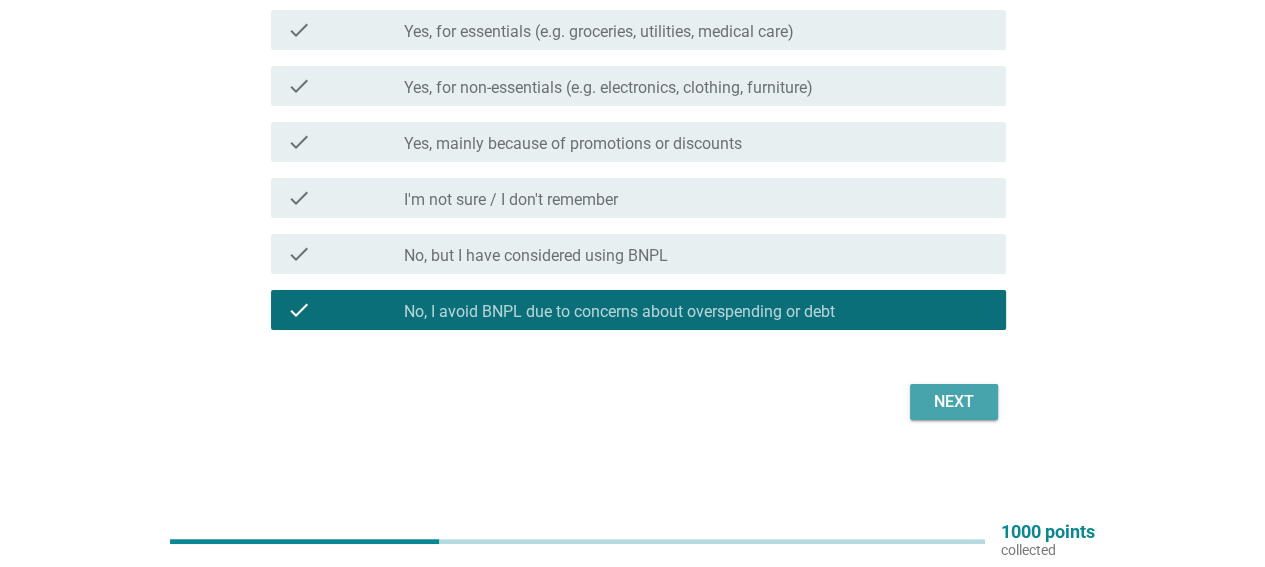 click on "Next" at bounding box center [954, 402] 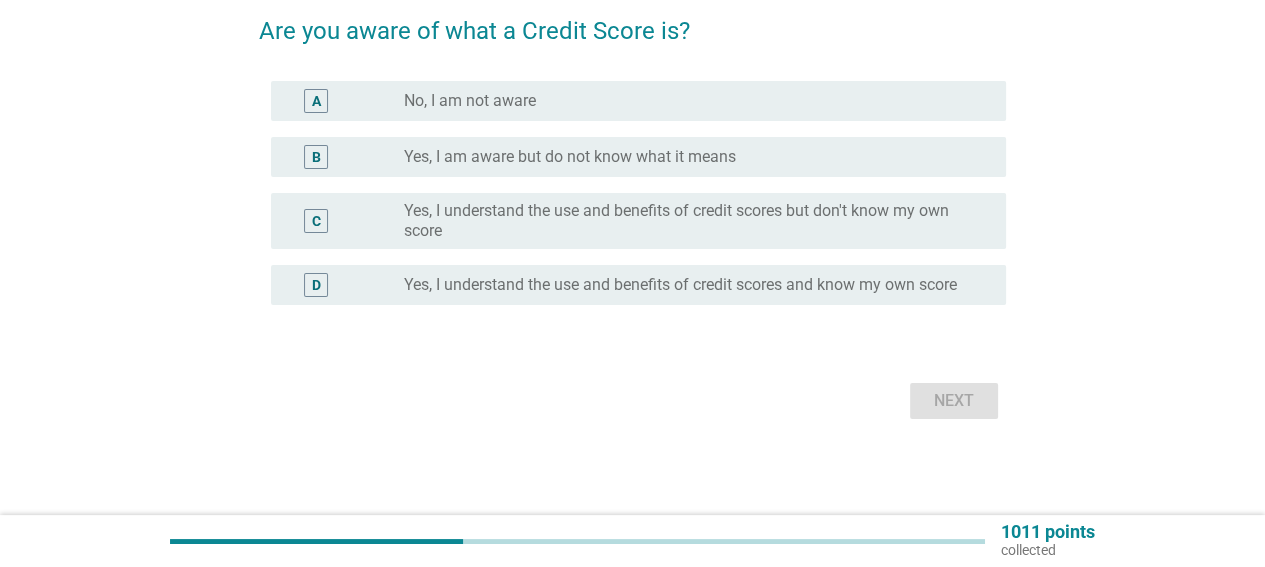 scroll, scrollTop: 0, scrollLeft: 0, axis: both 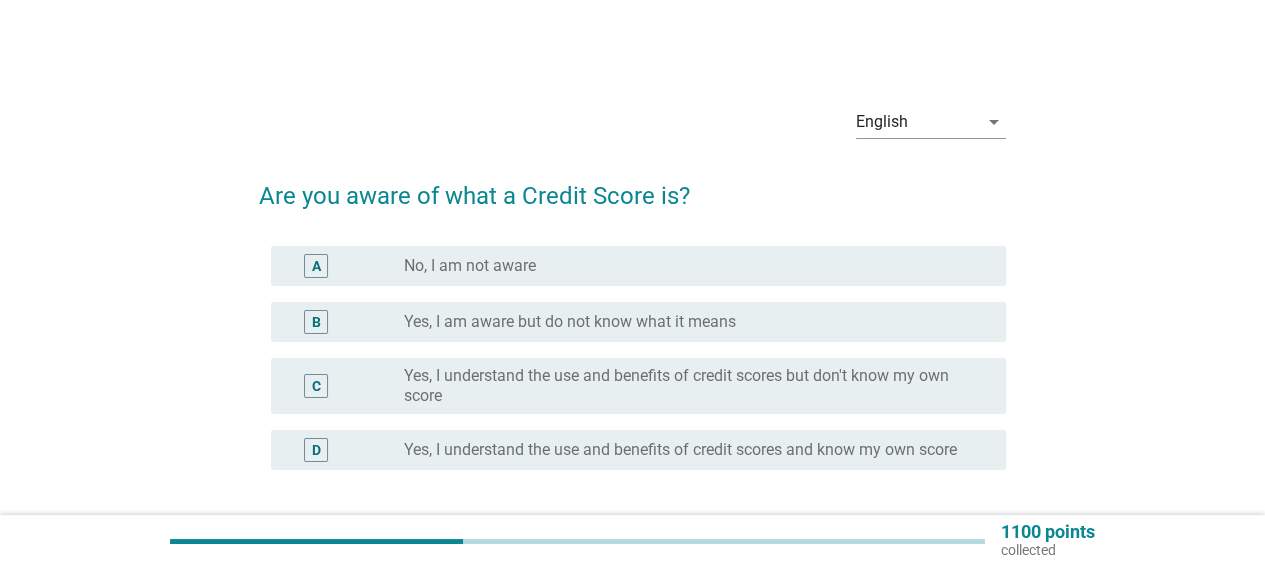 click on "C" at bounding box center [316, 386] 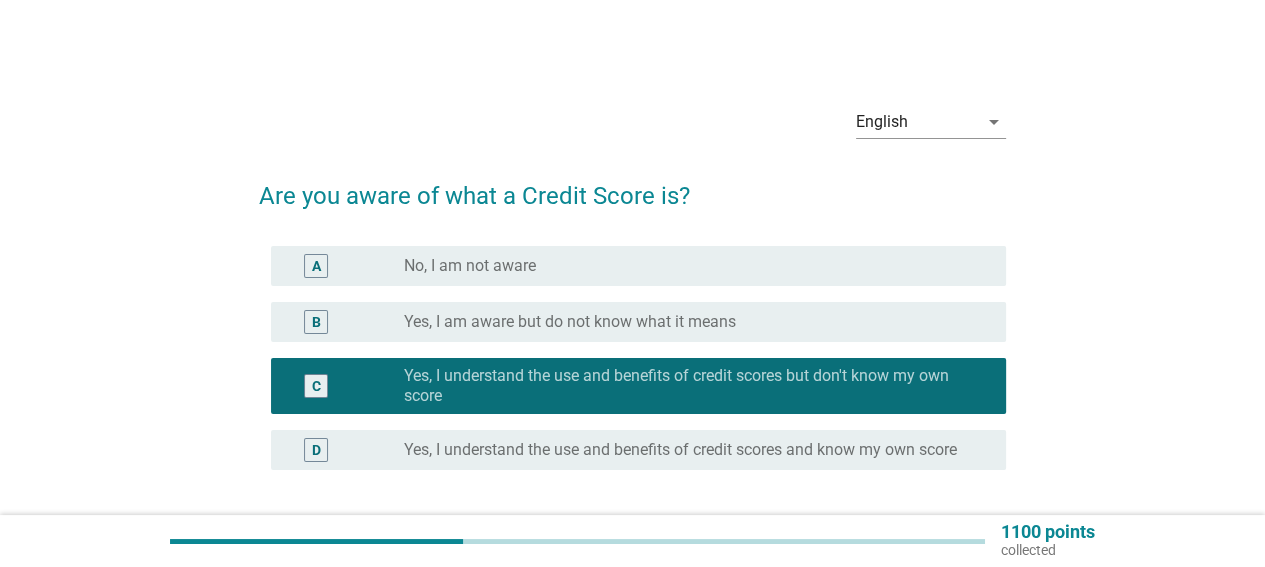 scroll, scrollTop: 164, scrollLeft: 0, axis: vertical 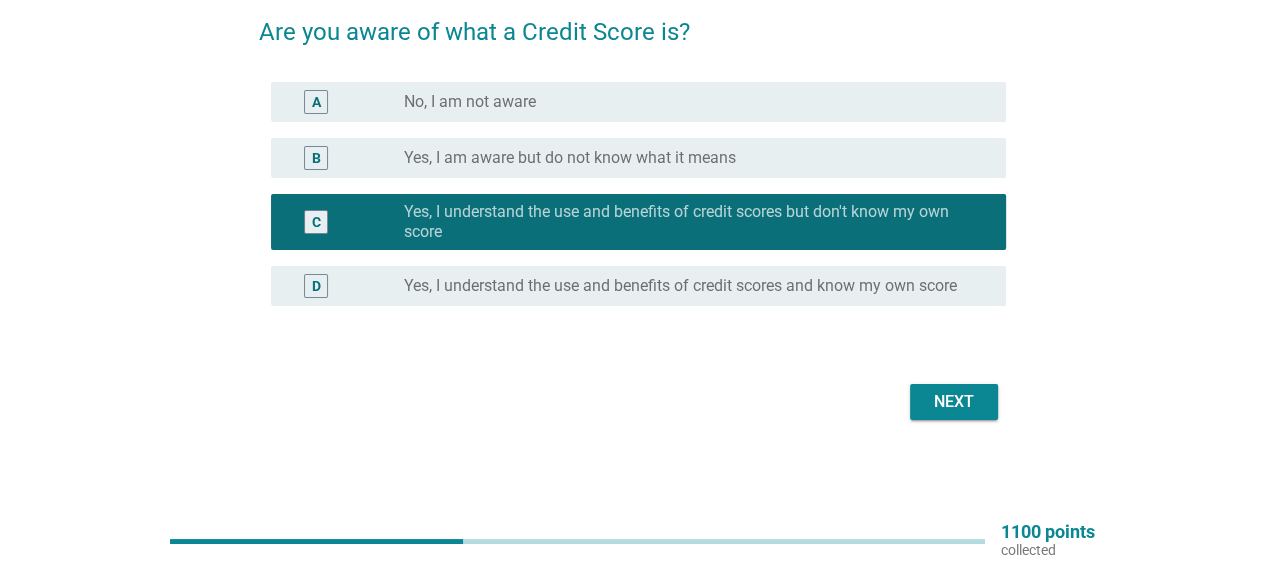 click on "Next" at bounding box center [954, 402] 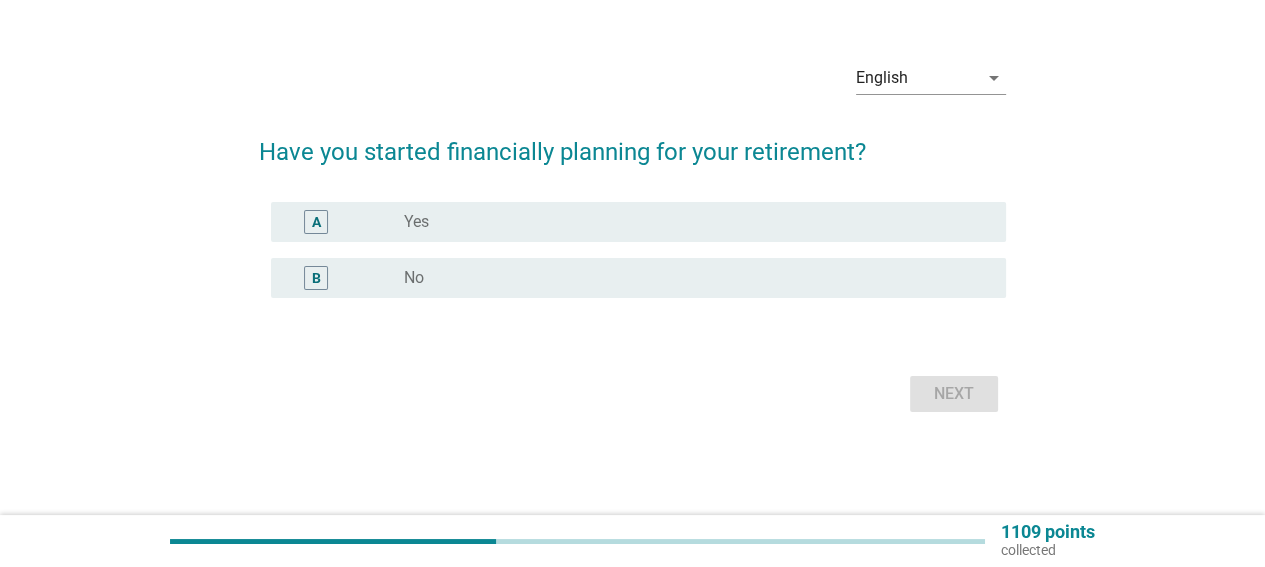scroll, scrollTop: 0, scrollLeft: 0, axis: both 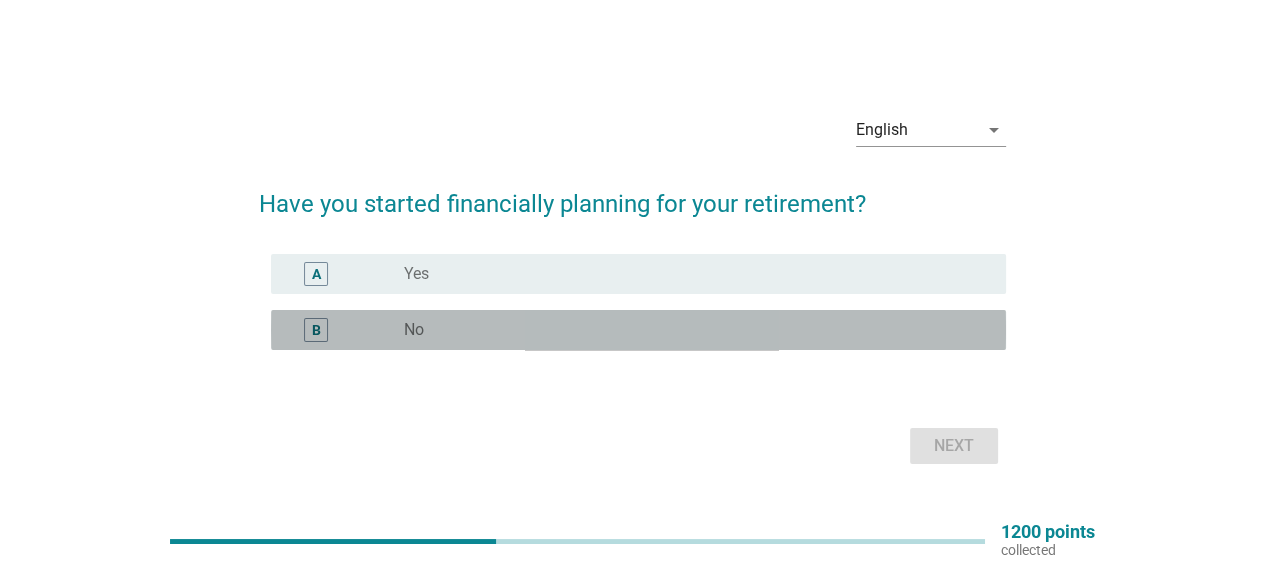 click on "B" at bounding box center [316, 330] 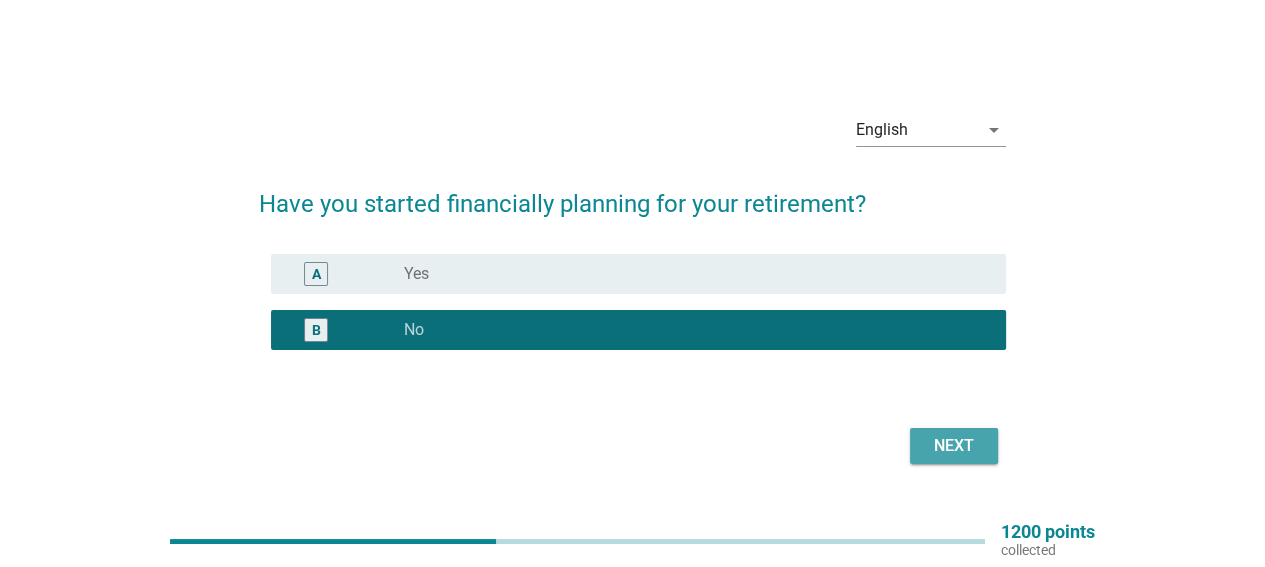 click on "Next" at bounding box center (954, 446) 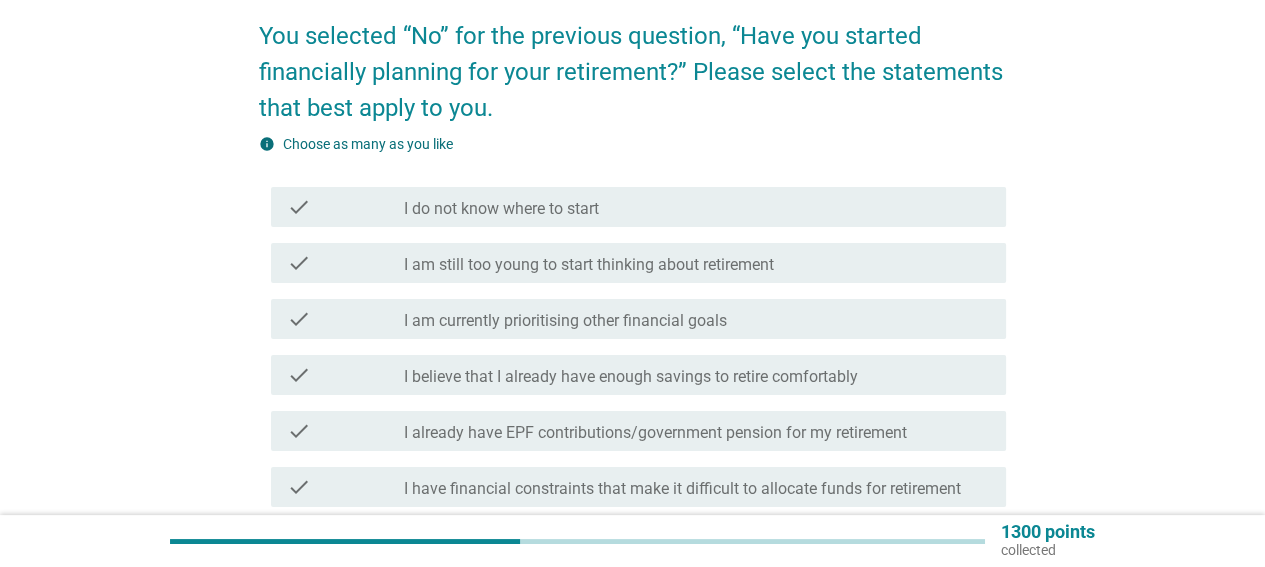 scroll, scrollTop: 168, scrollLeft: 0, axis: vertical 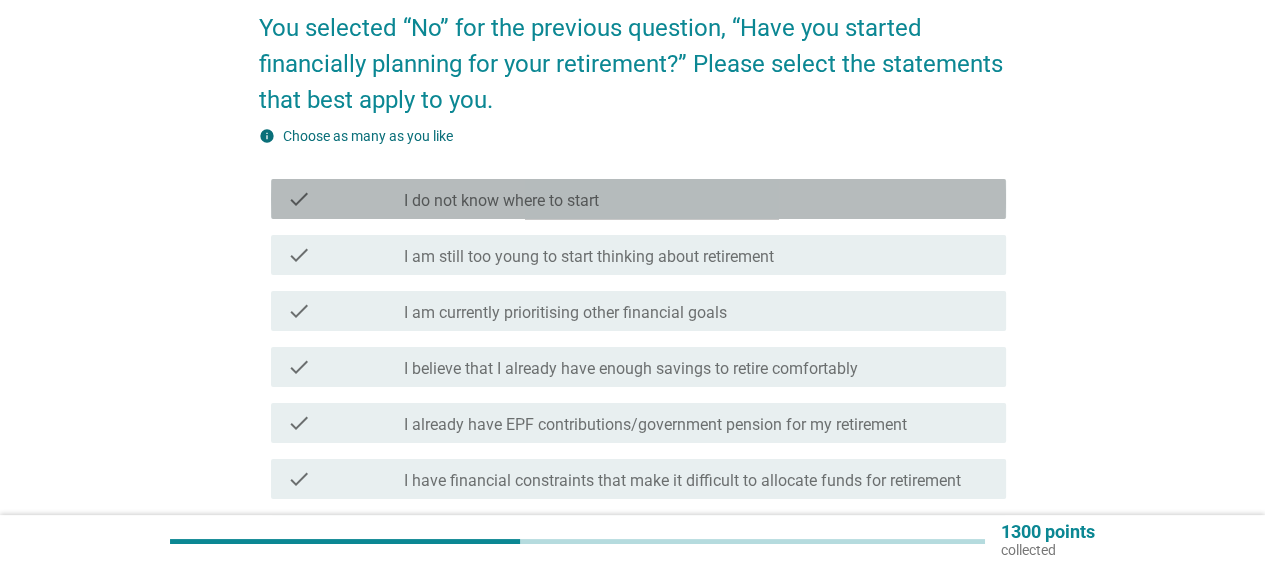 click on "check     check_box_outline_blank I do not know where to start" at bounding box center (638, 199) 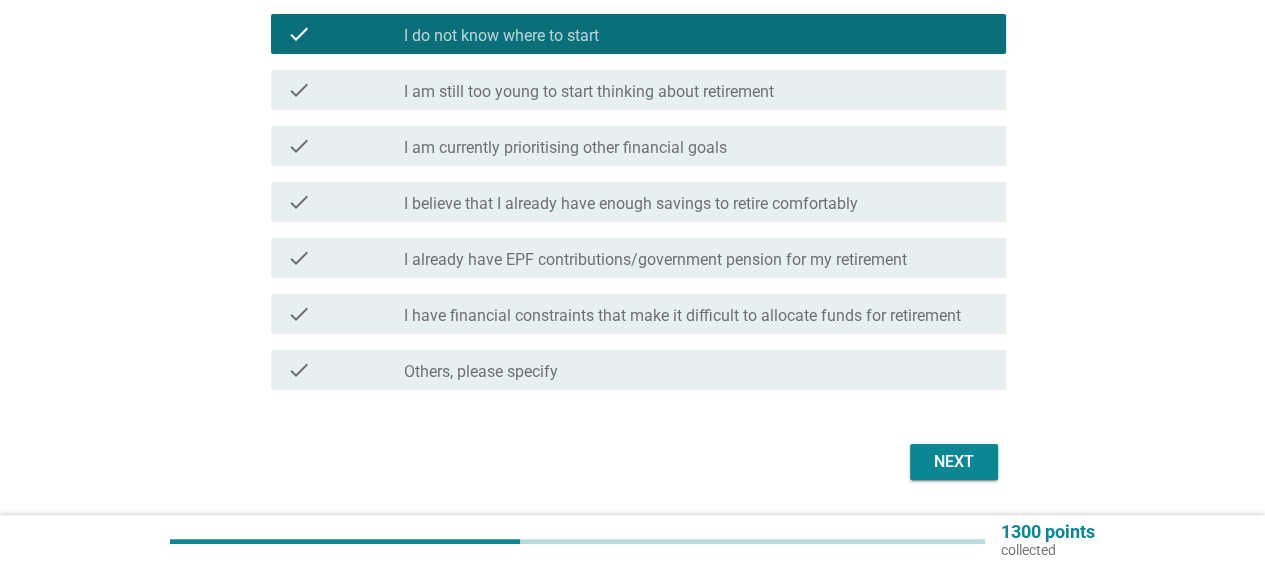 scroll, scrollTop: 336, scrollLeft: 0, axis: vertical 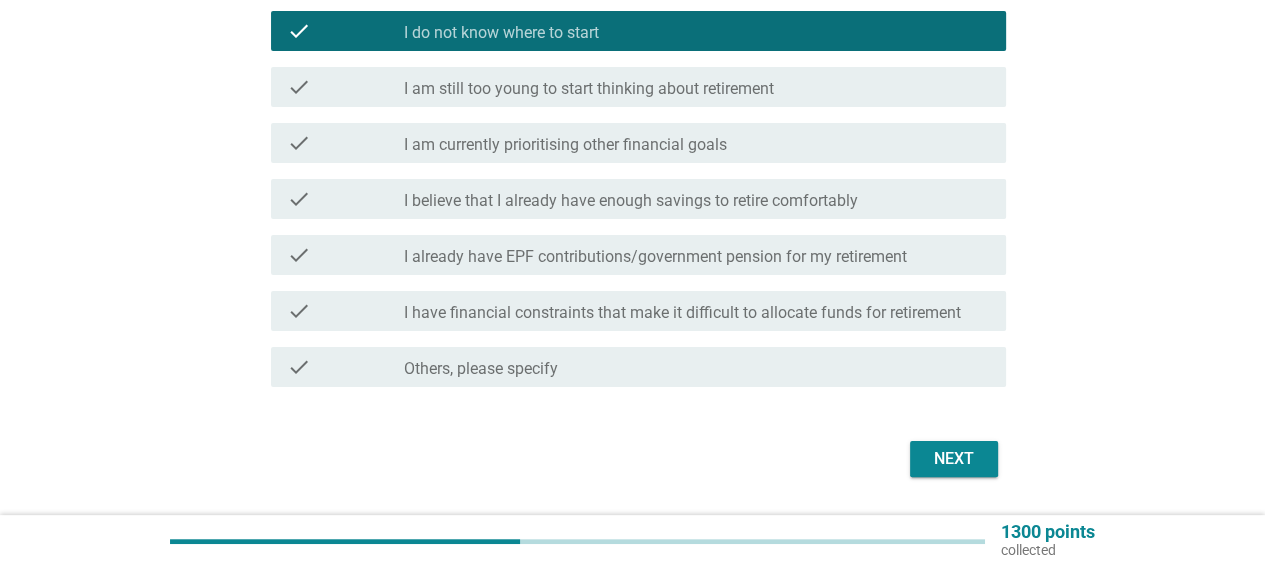 click on "Next" at bounding box center [954, 459] 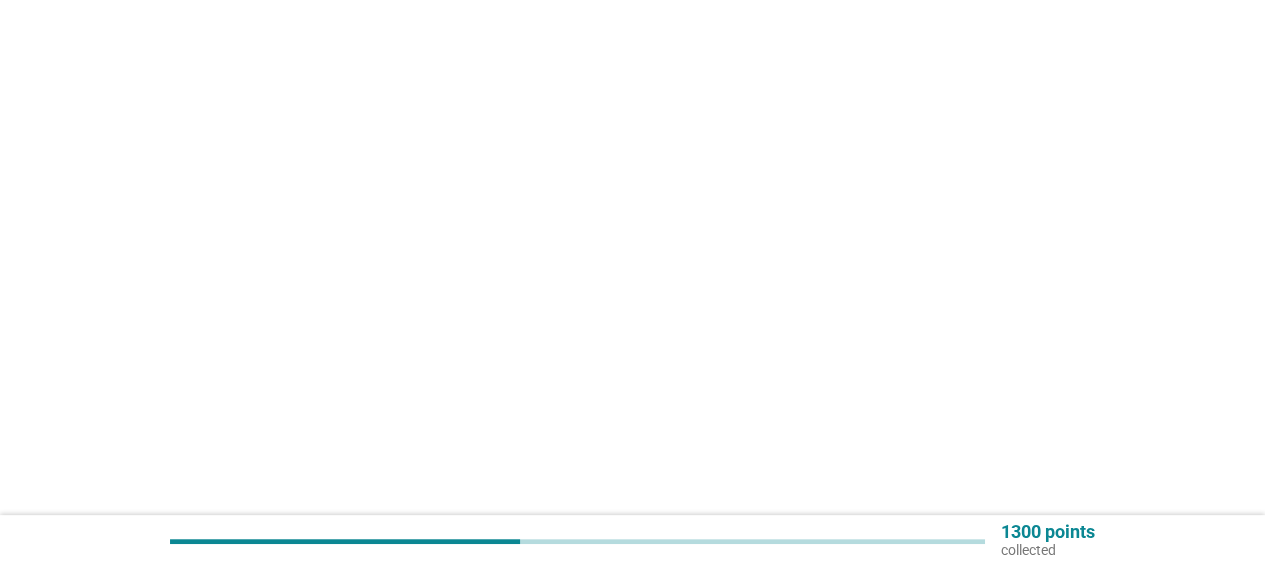 scroll, scrollTop: 0, scrollLeft: 0, axis: both 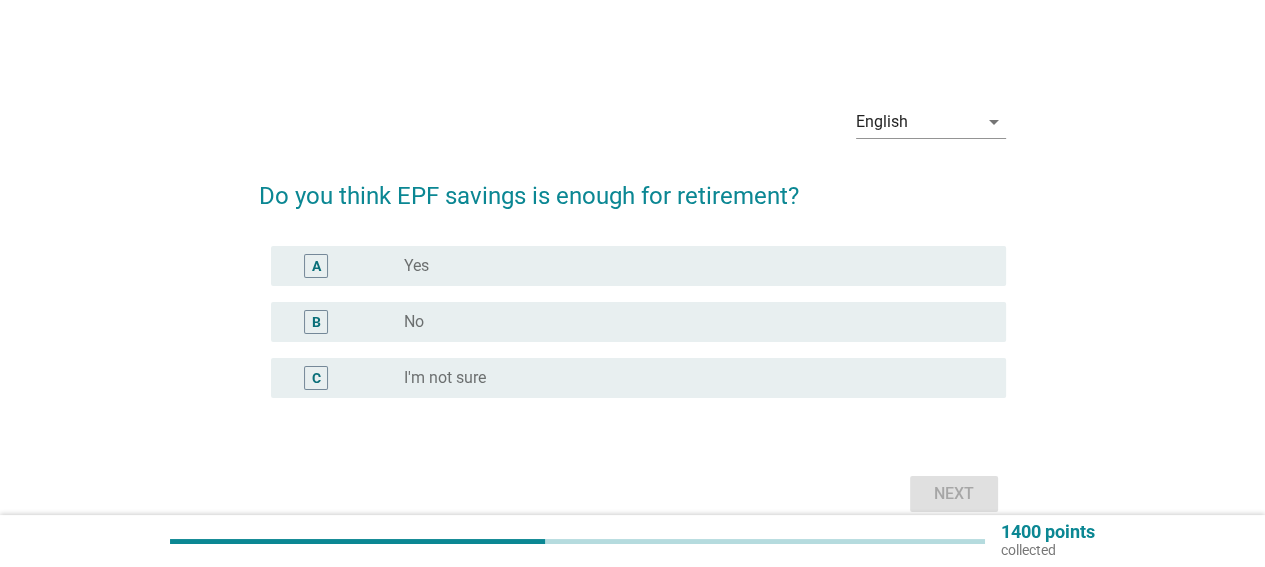 click on "I'm not sure" at bounding box center [445, 378] 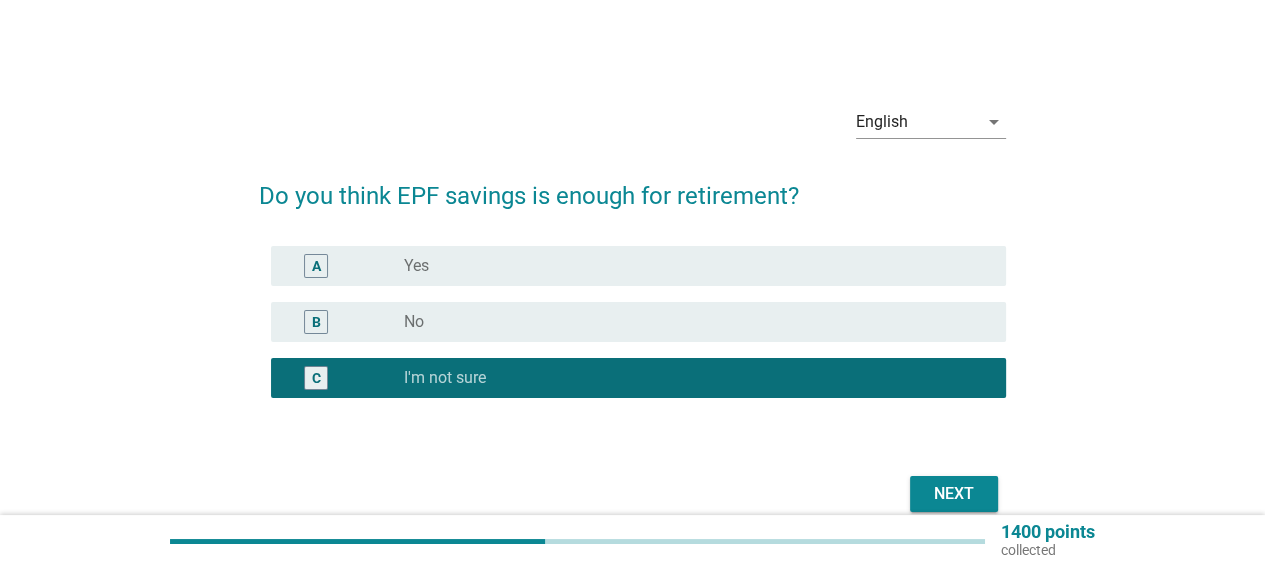 click on "Next" at bounding box center (954, 494) 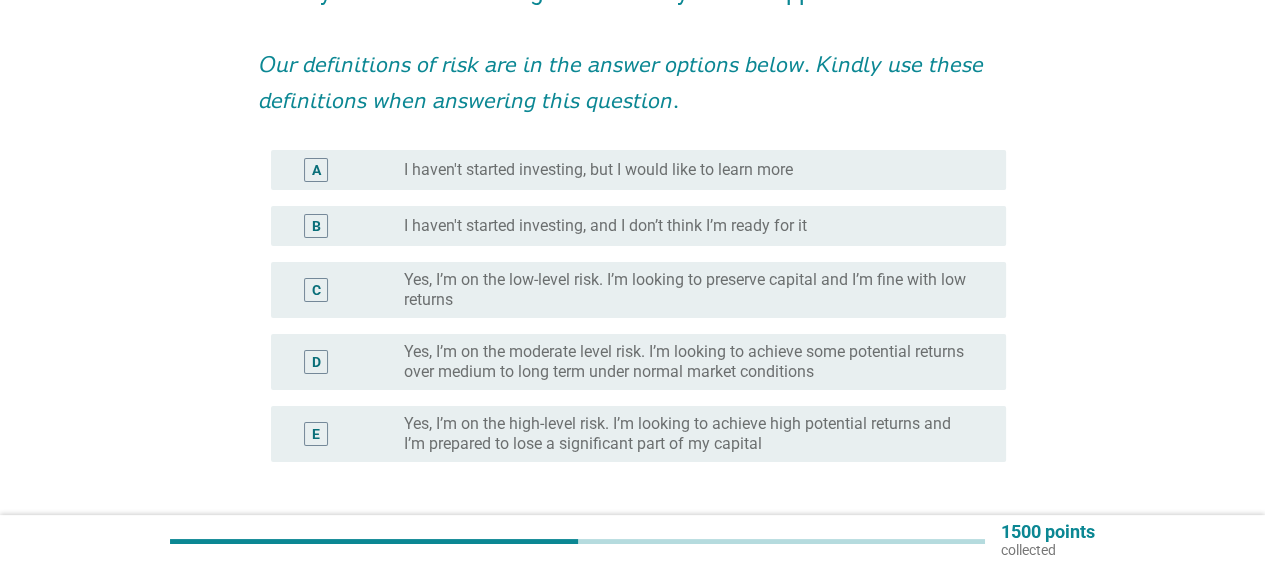 scroll, scrollTop: 216, scrollLeft: 0, axis: vertical 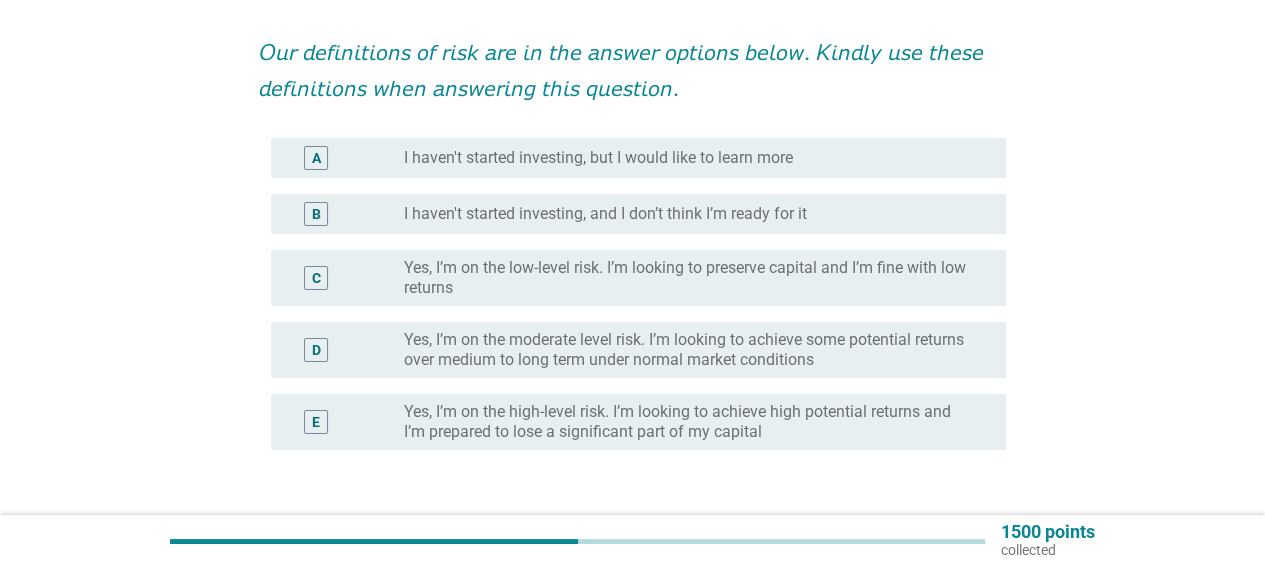 click on "I haven't started investing, but I would like to learn more" at bounding box center (598, 158) 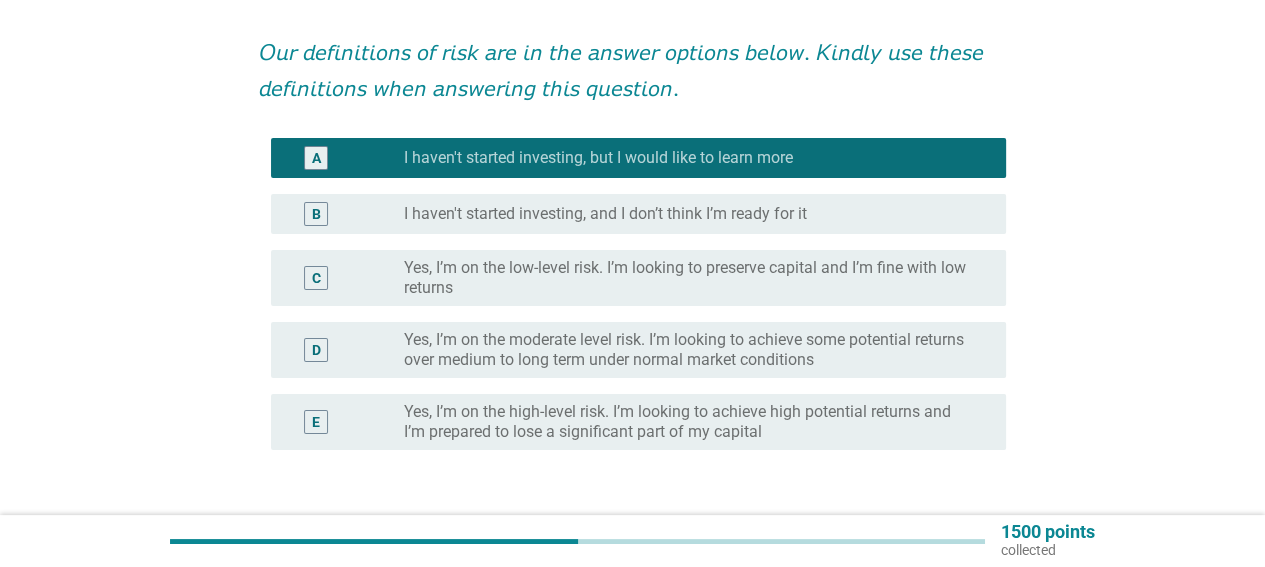 scroll, scrollTop: 360, scrollLeft: 0, axis: vertical 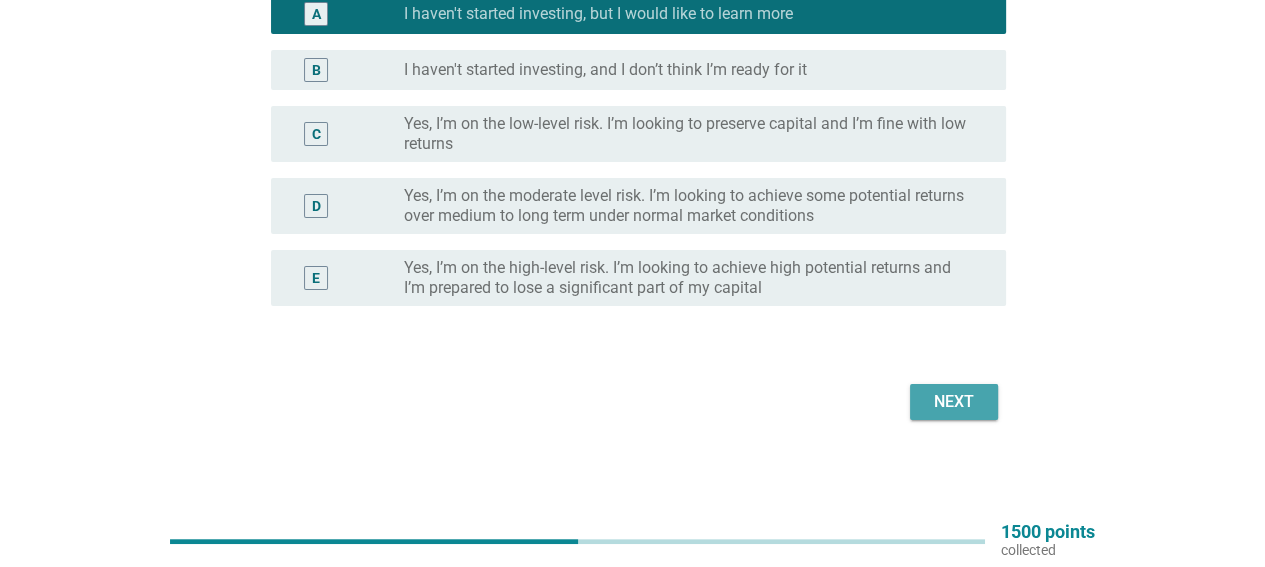 click on "Next" at bounding box center [954, 402] 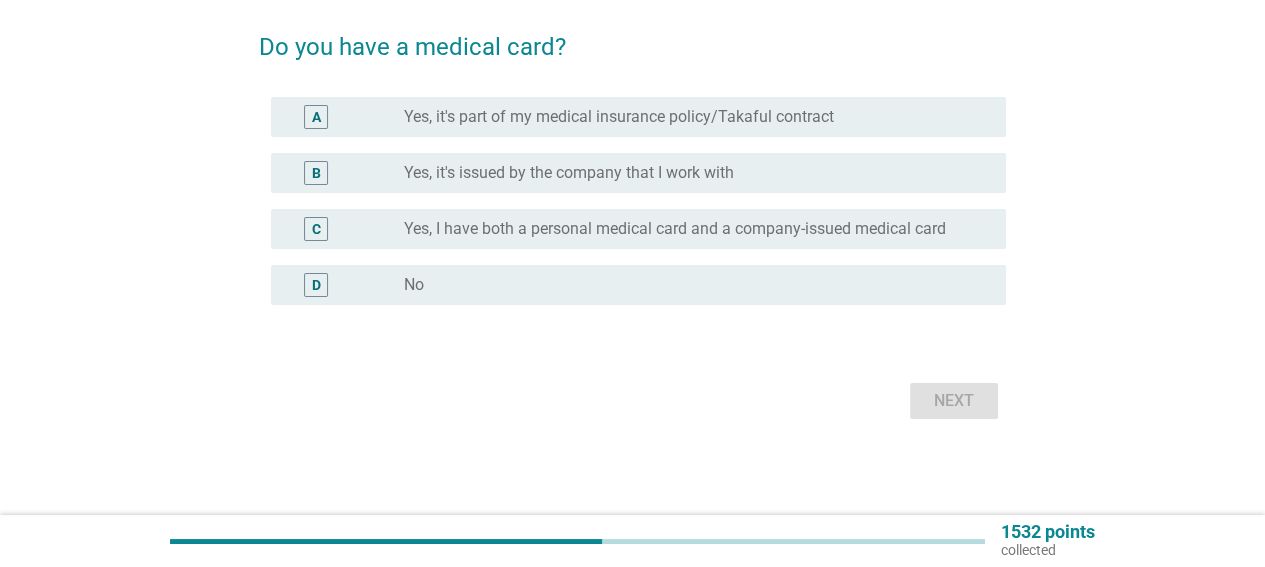 scroll, scrollTop: 0, scrollLeft: 0, axis: both 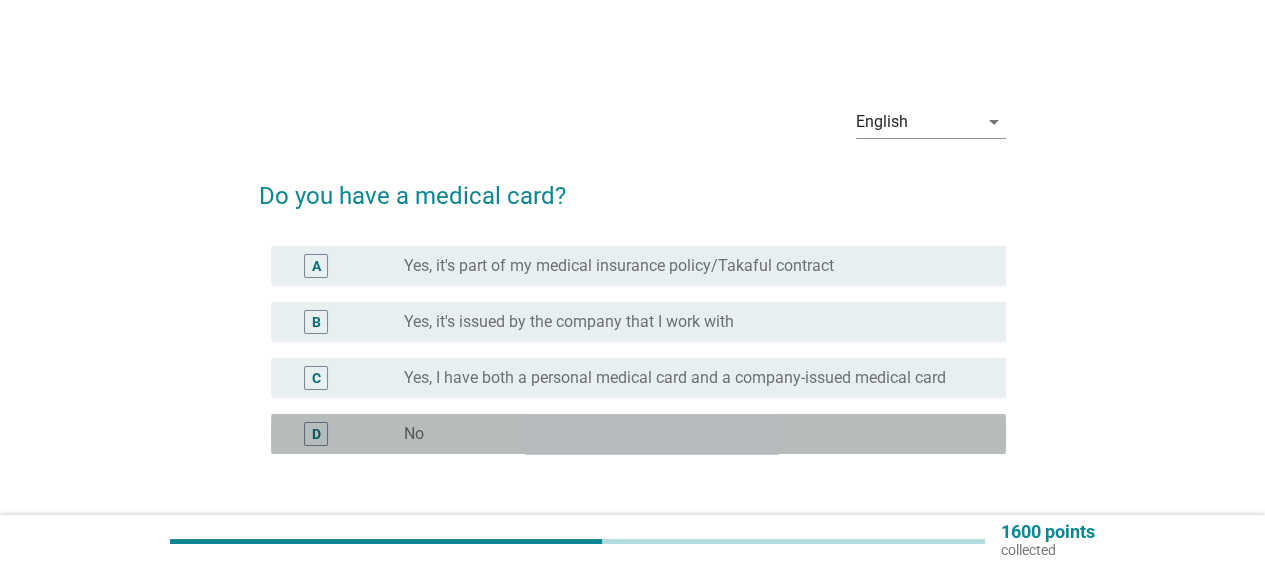 click on "radio_button_unchecked No" at bounding box center (689, 434) 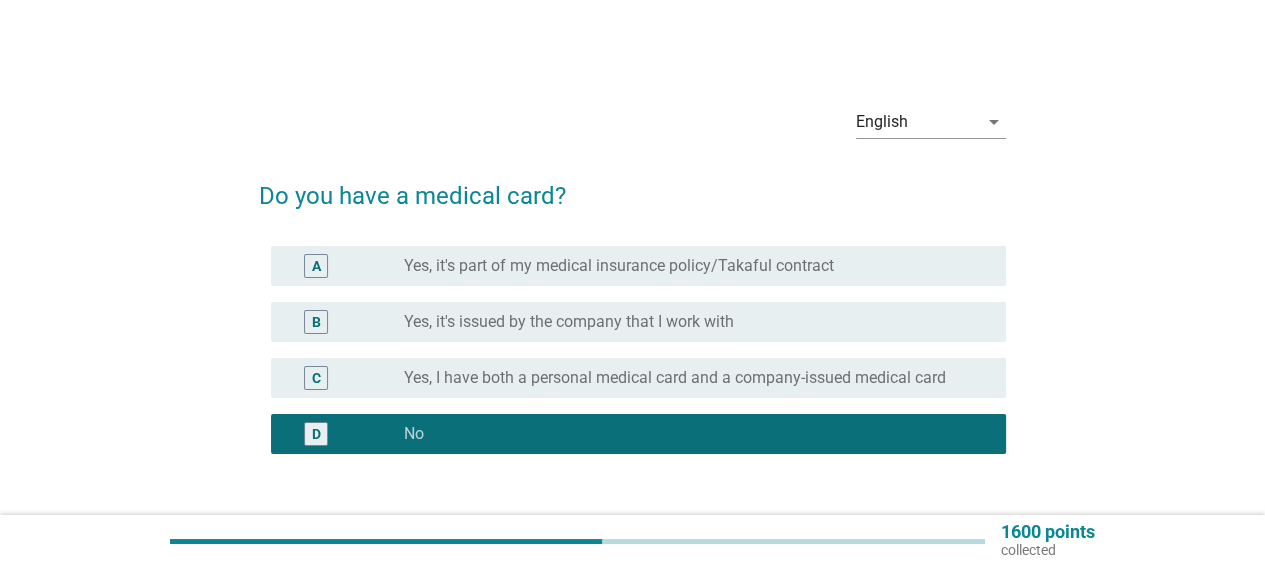 click on "Yes, it's issued by the company that I work with" at bounding box center [569, 322] 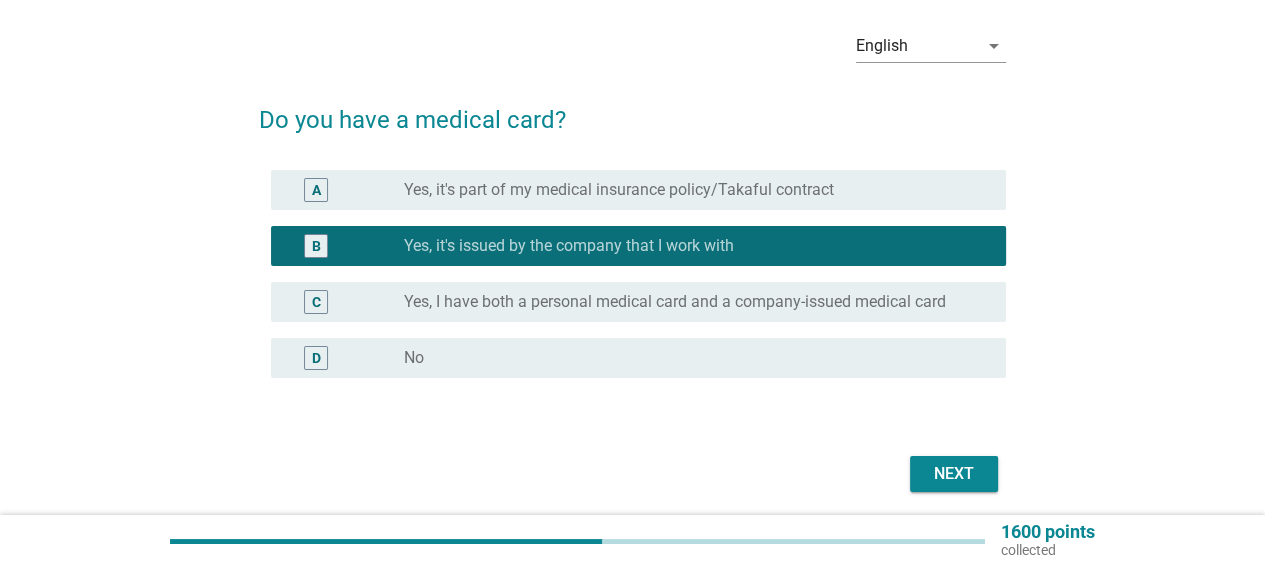 scroll, scrollTop: 148, scrollLeft: 0, axis: vertical 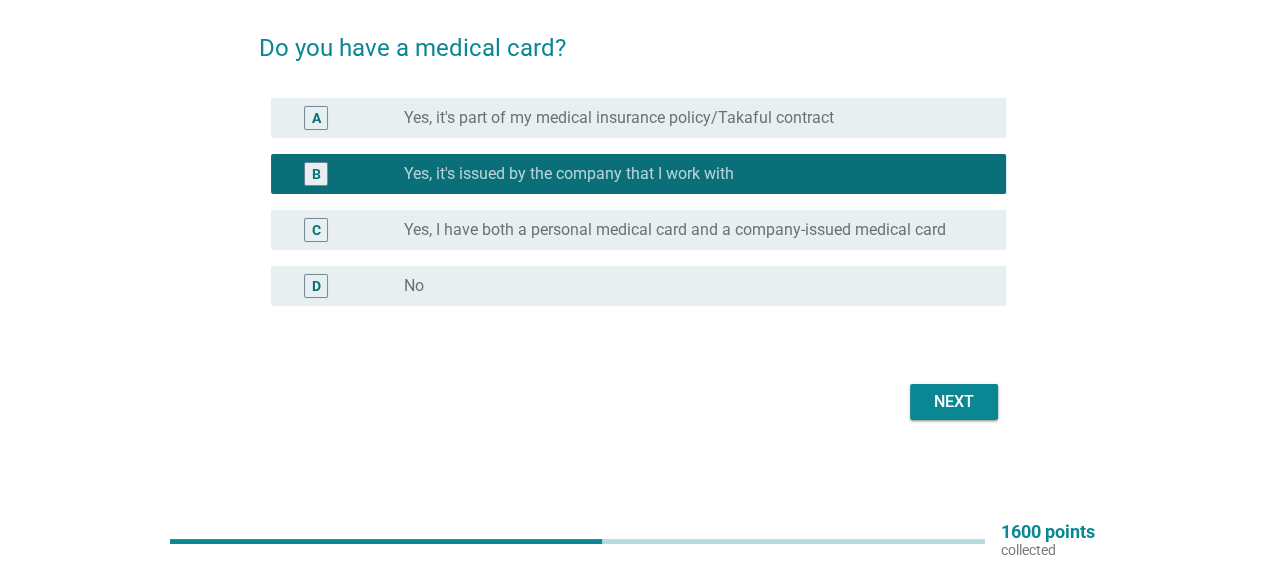 click on "Next" at bounding box center [954, 402] 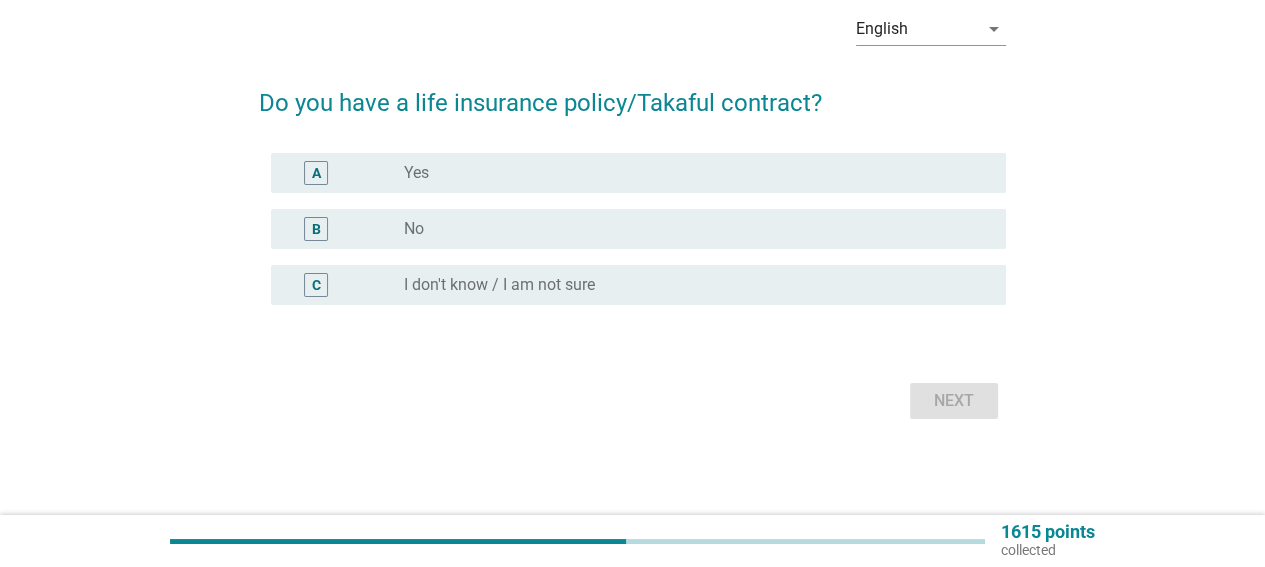 scroll, scrollTop: 0, scrollLeft: 0, axis: both 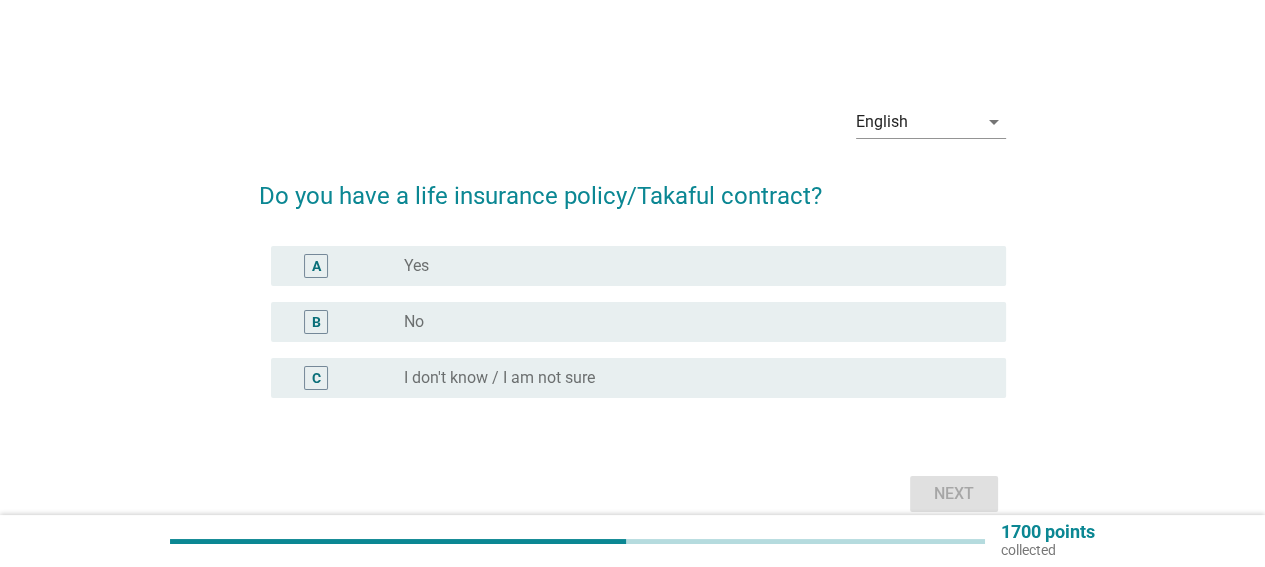 click on "Yes" at bounding box center [416, 266] 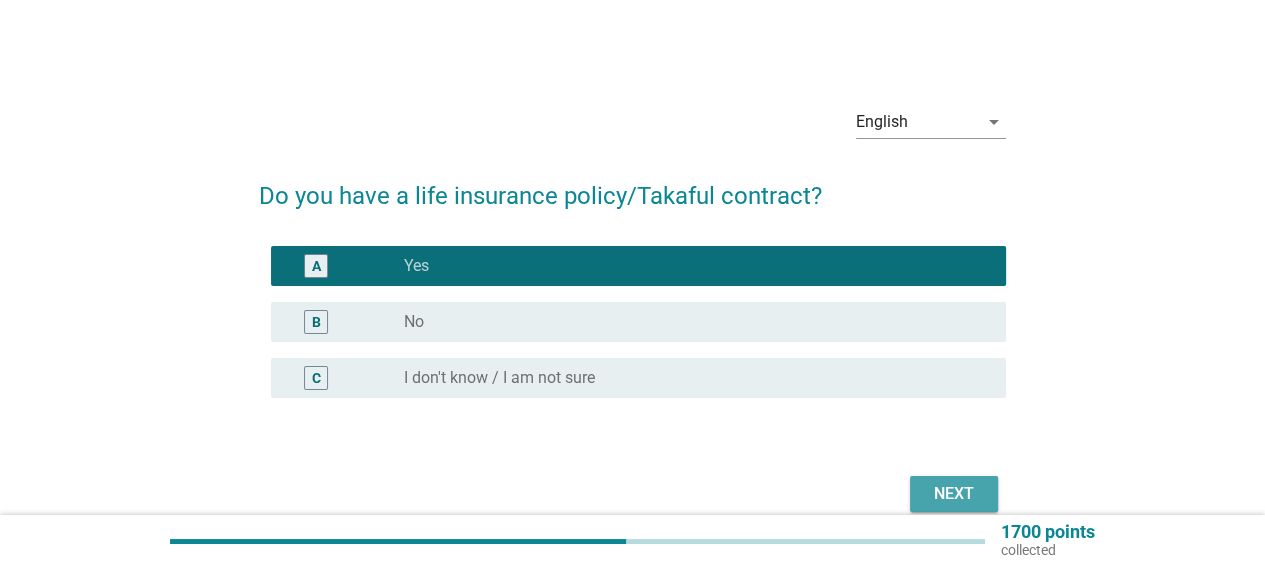 click on "Next" at bounding box center [954, 494] 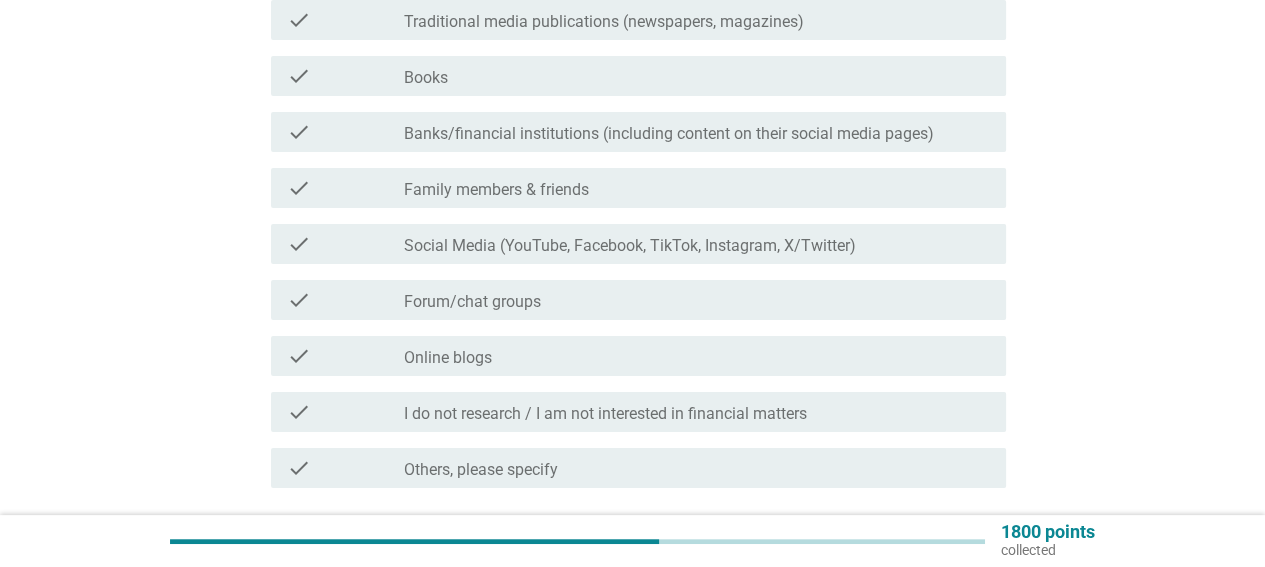 scroll, scrollTop: 300, scrollLeft: 0, axis: vertical 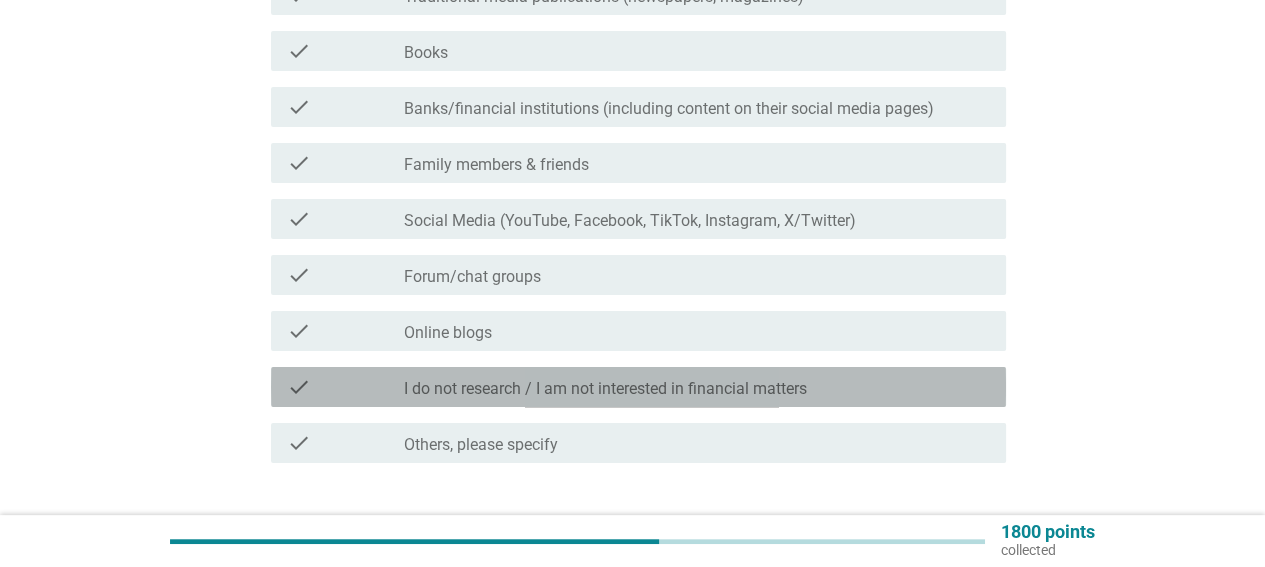 click on "I do not research / I am not interested in financial matters" at bounding box center (605, 389) 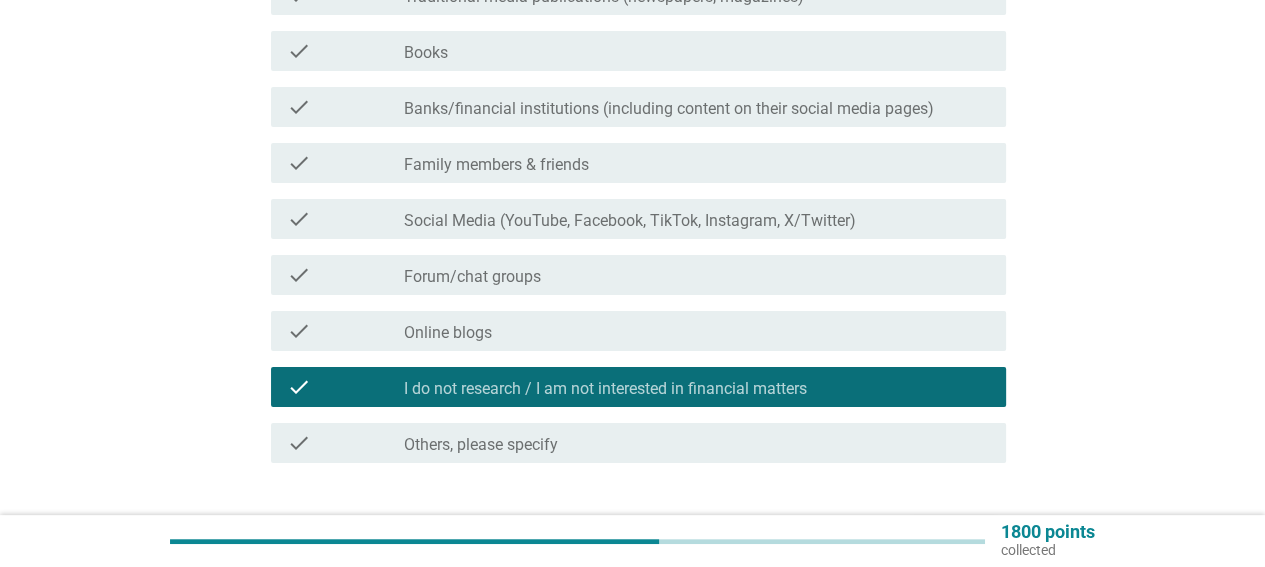 scroll, scrollTop: 433, scrollLeft: 0, axis: vertical 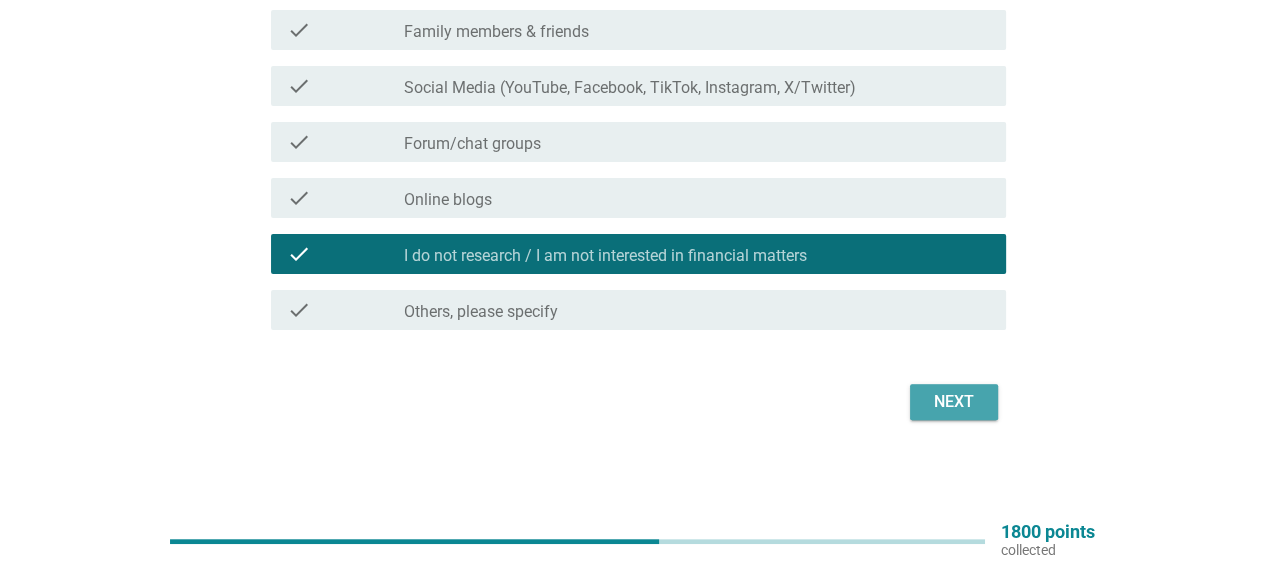 click on "Next" at bounding box center (954, 402) 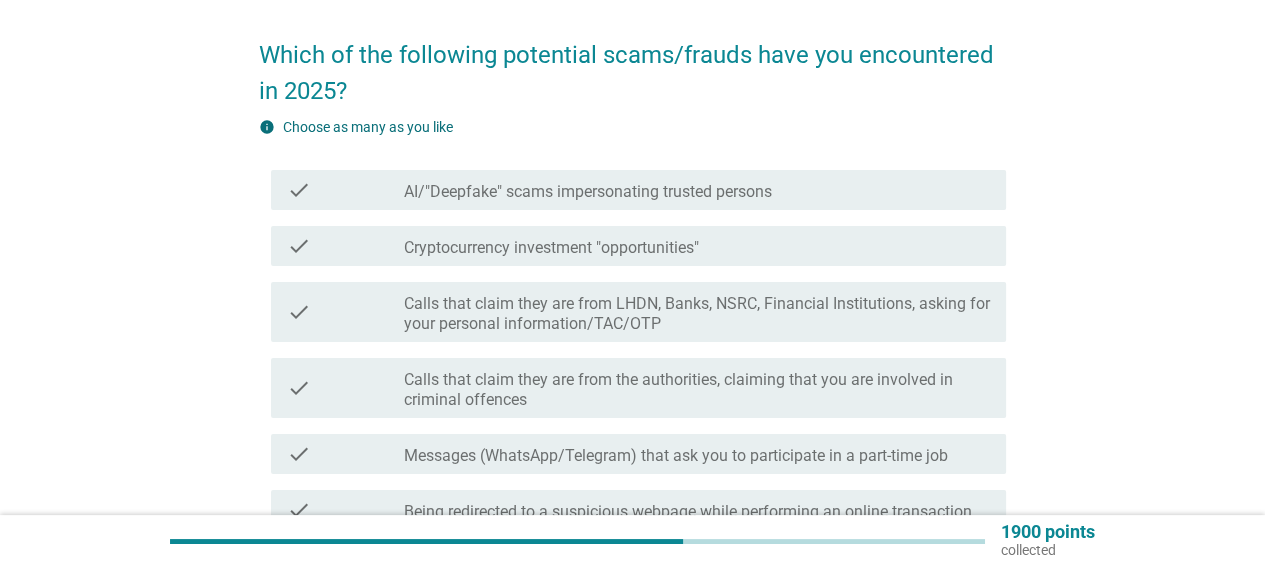 scroll, scrollTop: 158, scrollLeft: 0, axis: vertical 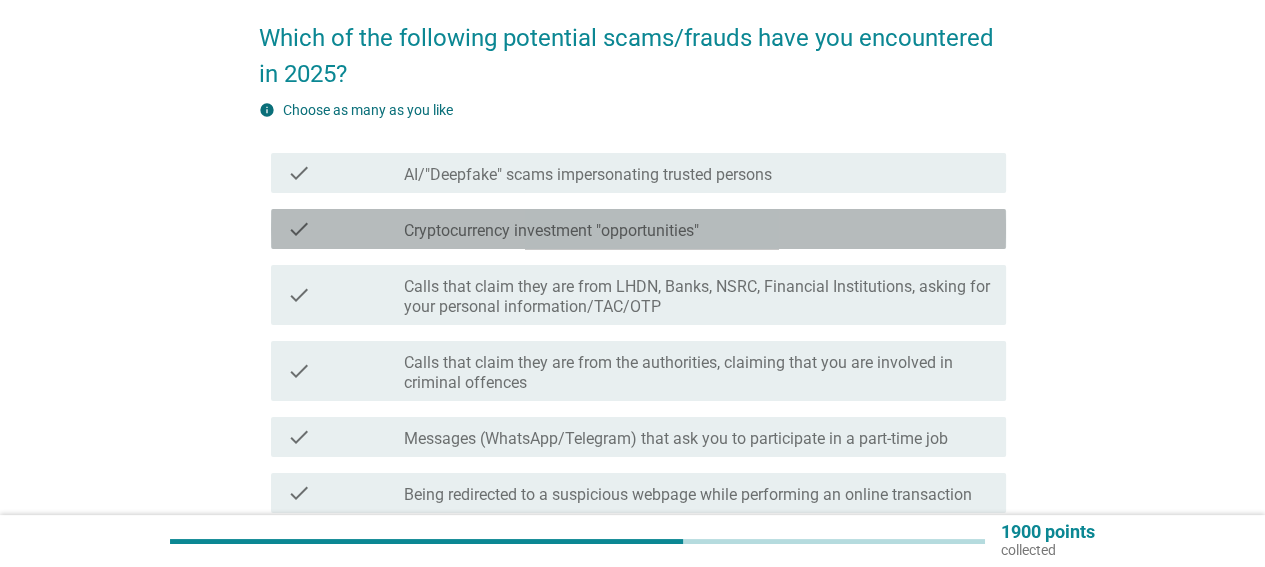 click on "Cryptocurrency investment "opportunities"" at bounding box center (551, 231) 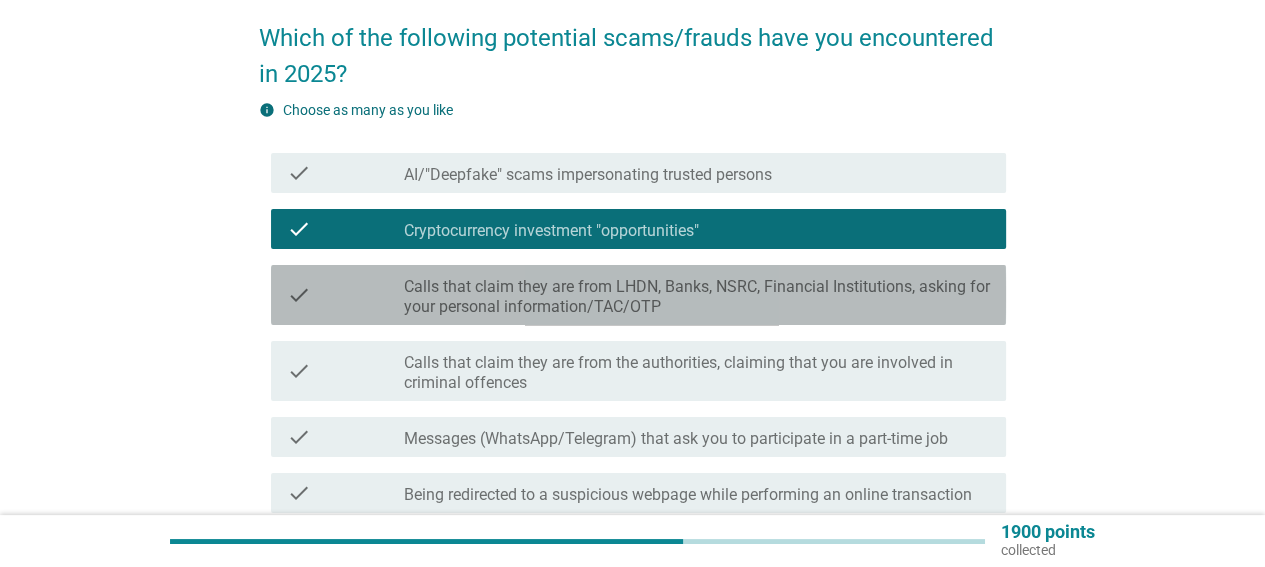 click on "Calls that claim they are from LHDN, Banks, NSRC, Financial Institutions, asking for your personal information/TAC/OTP" at bounding box center [697, 297] 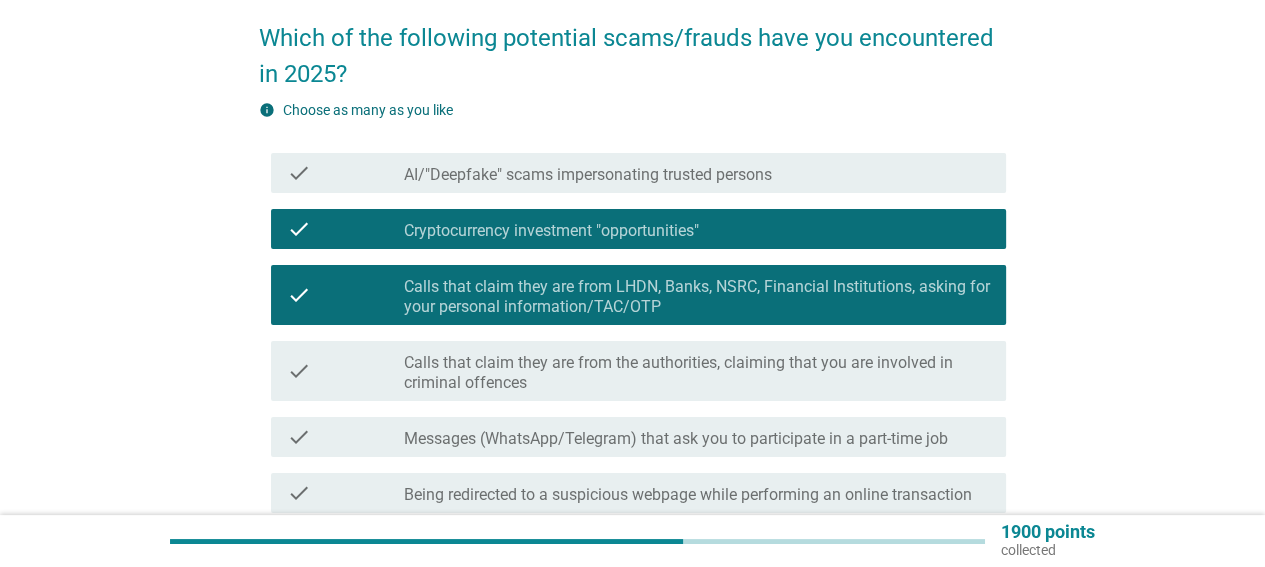 click on "check_box Cryptocurrency investment "opportunities"" at bounding box center (697, 229) 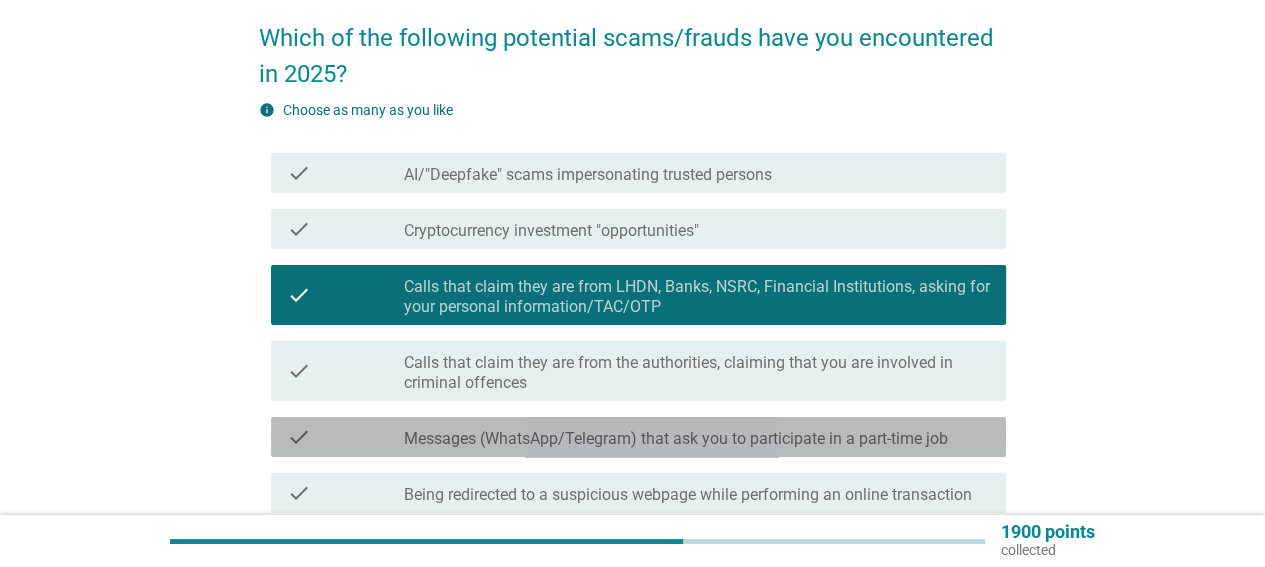 click on "Messages (WhatsApp/Telegram) that ask you to participate in a part-time job" at bounding box center [676, 439] 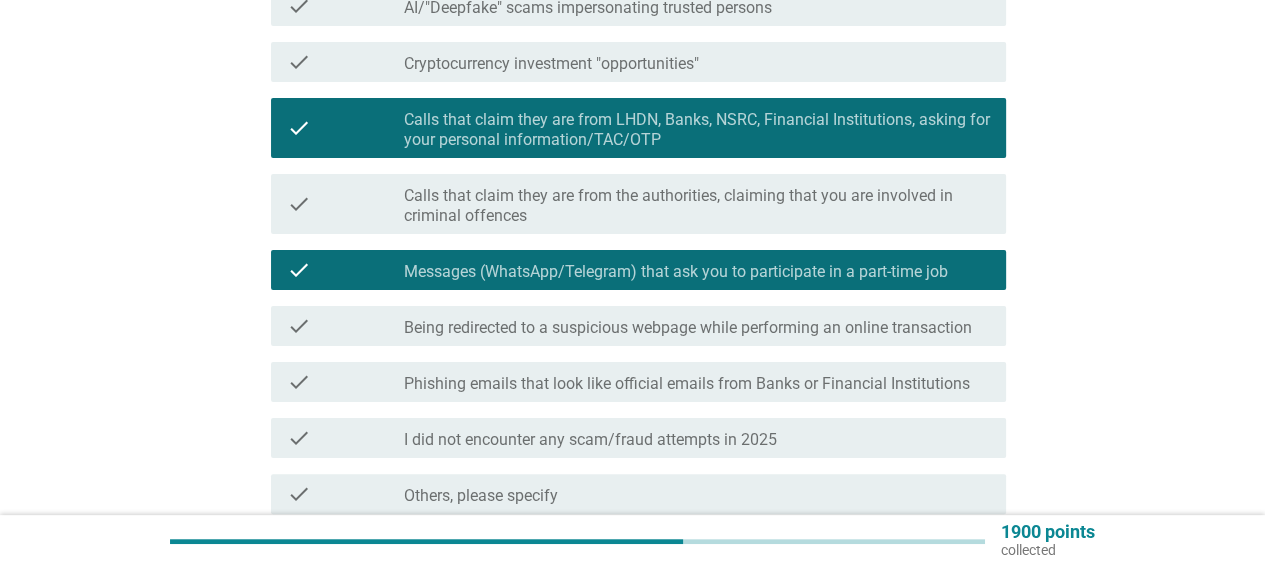 scroll, scrollTop: 336, scrollLeft: 0, axis: vertical 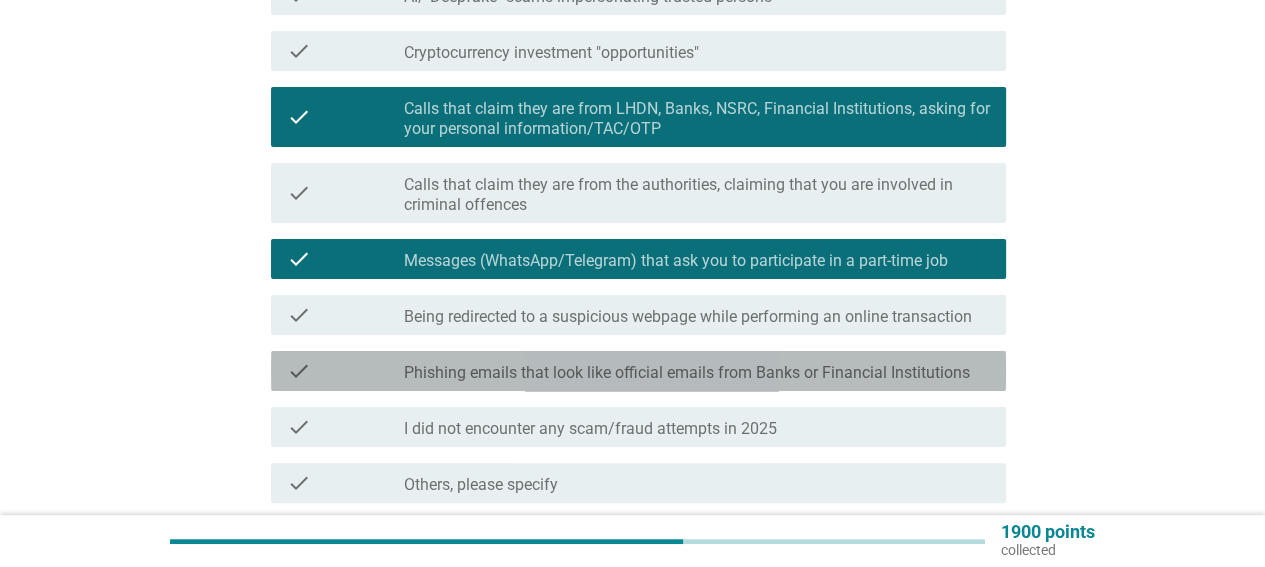 click on "Phishing emails that look like official emails from Banks or Financial Institutions" at bounding box center [687, 373] 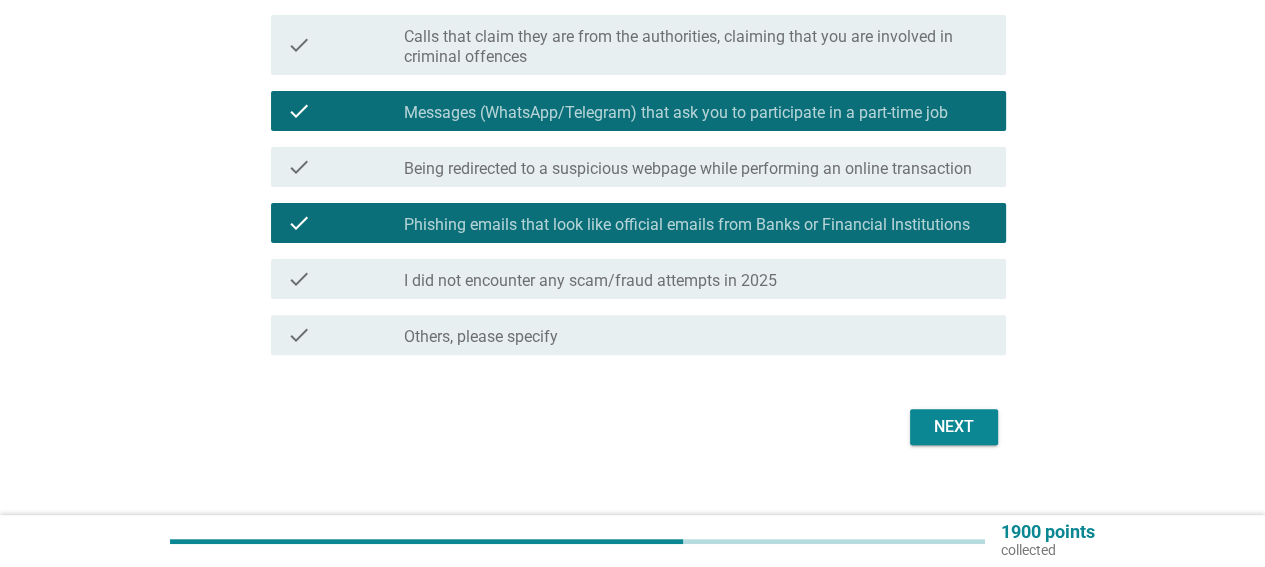scroll, scrollTop: 509, scrollLeft: 0, axis: vertical 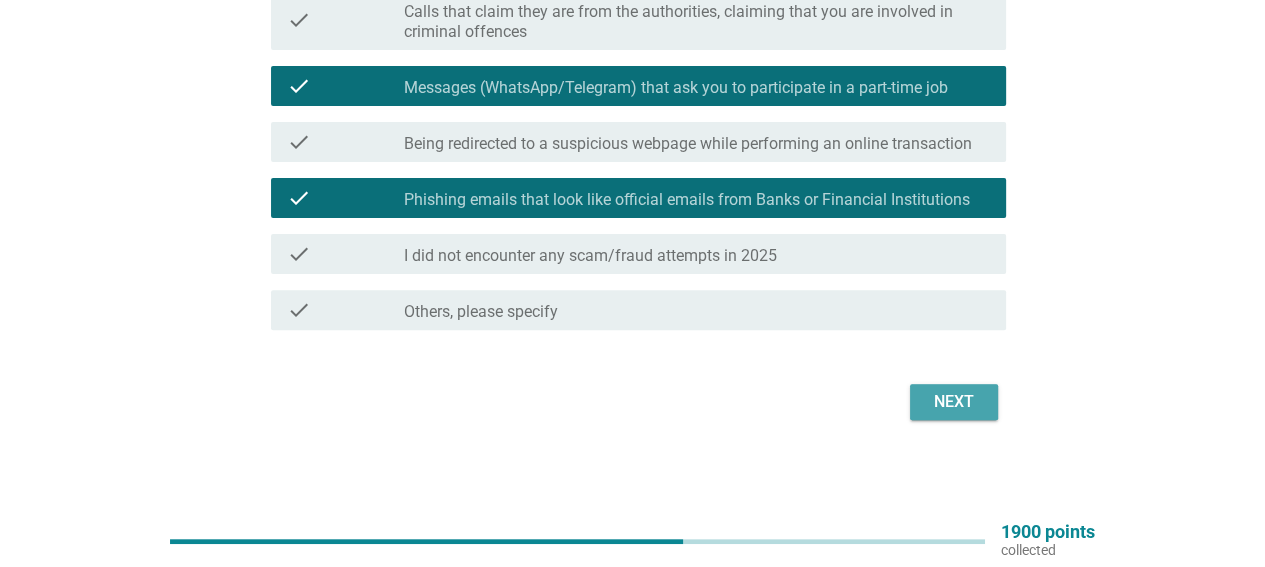 click on "Next" at bounding box center (954, 402) 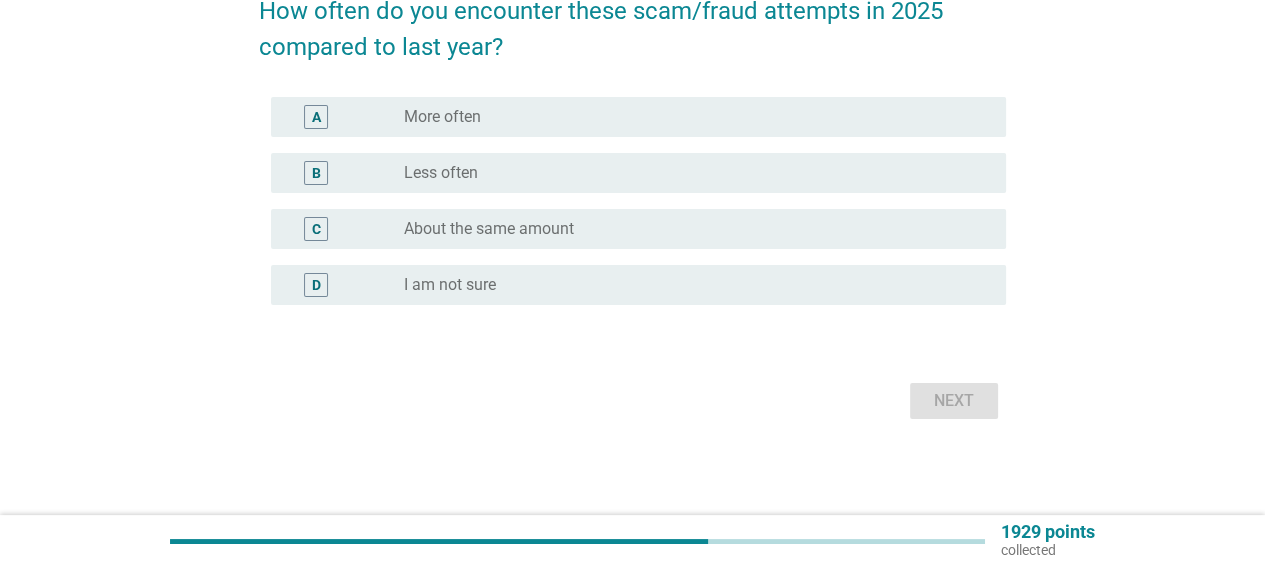 scroll, scrollTop: 0, scrollLeft: 0, axis: both 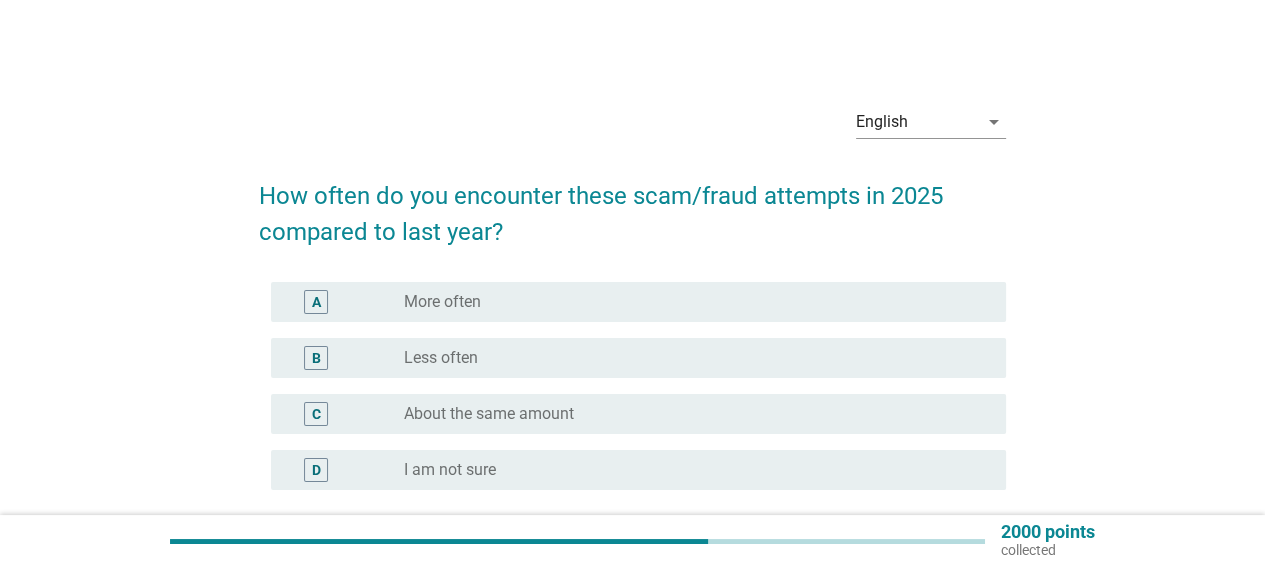 click on "radio_button_unchecked Less often" at bounding box center (689, 358) 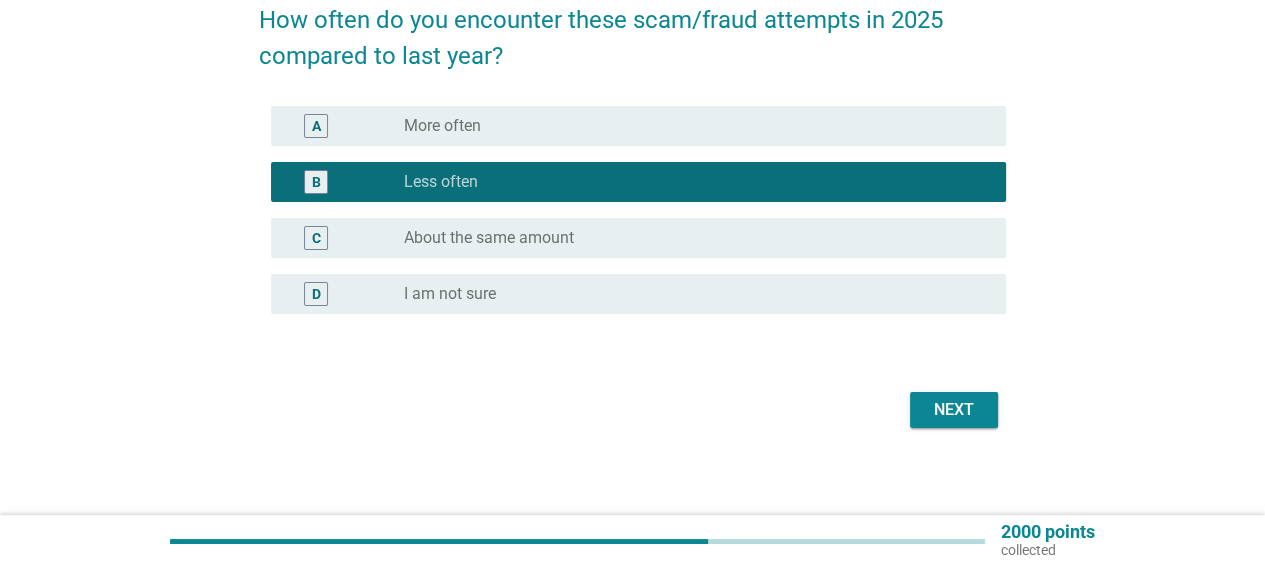 scroll, scrollTop: 184, scrollLeft: 0, axis: vertical 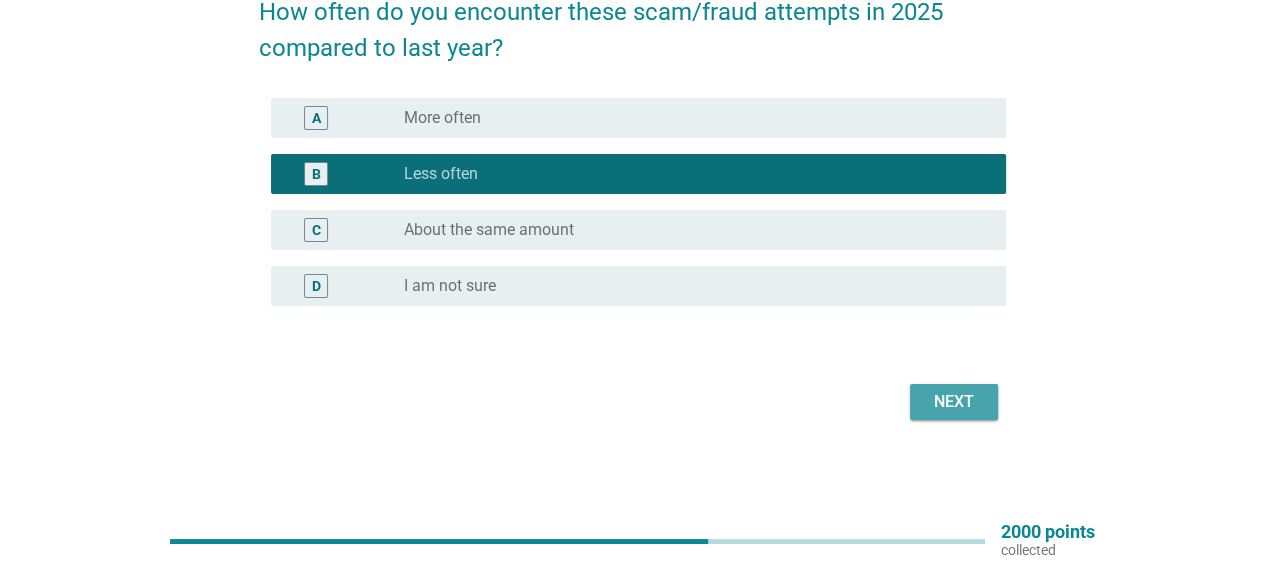 click on "Next" at bounding box center (954, 402) 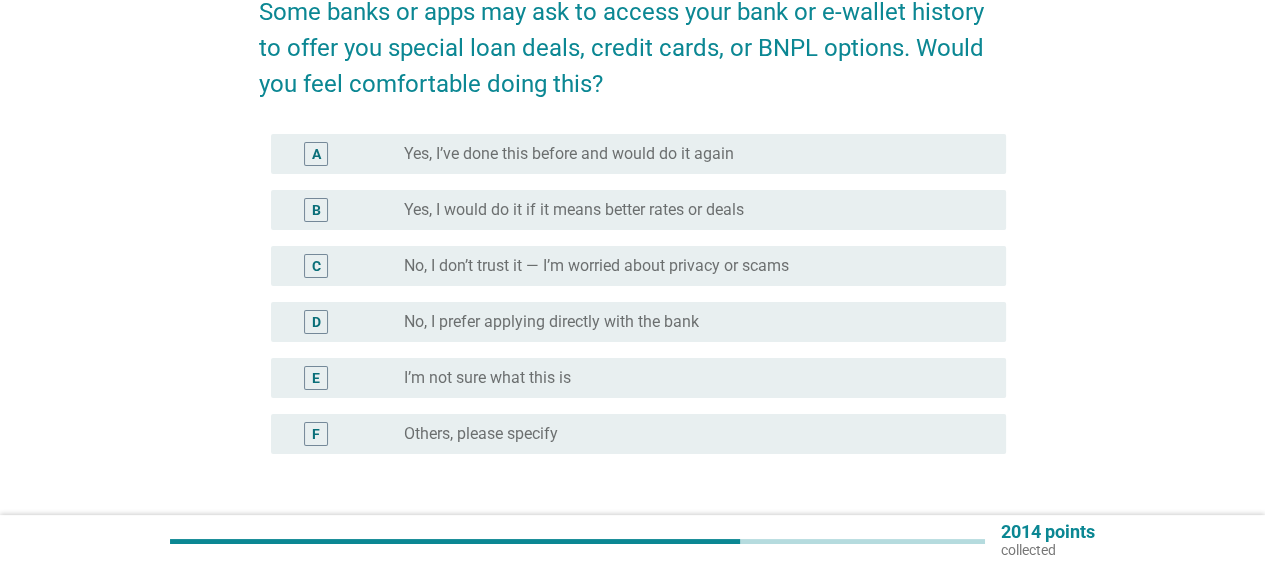 scroll, scrollTop: 0, scrollLeft: 0, axis: both 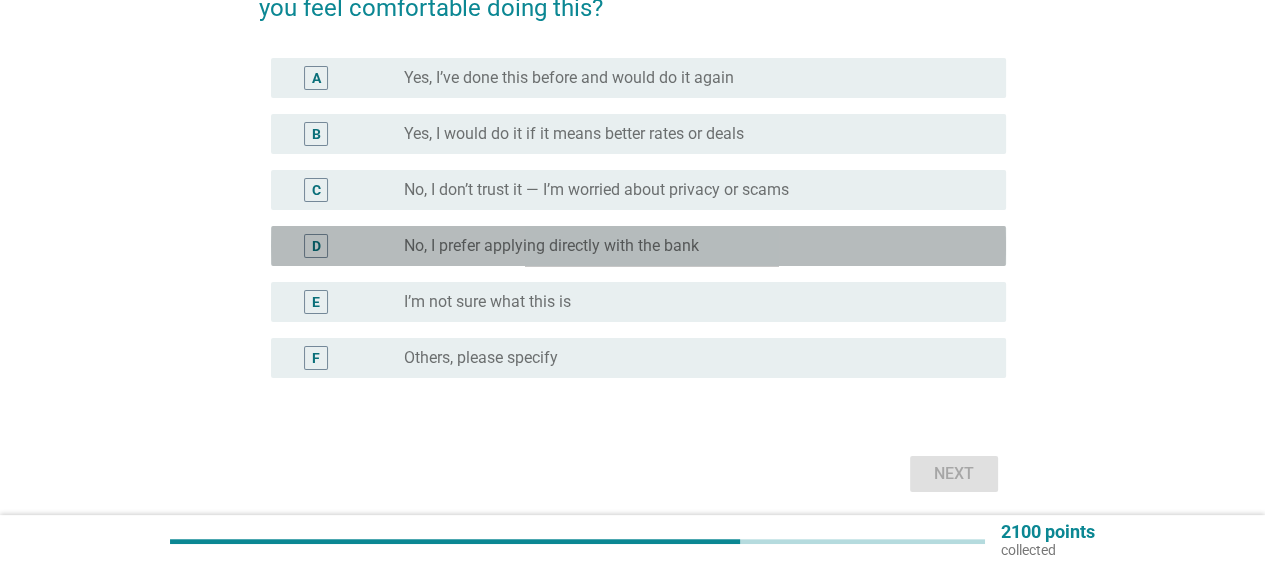 click on "No, I prefer applying directly with the bank" at bounding box center [551, 246] 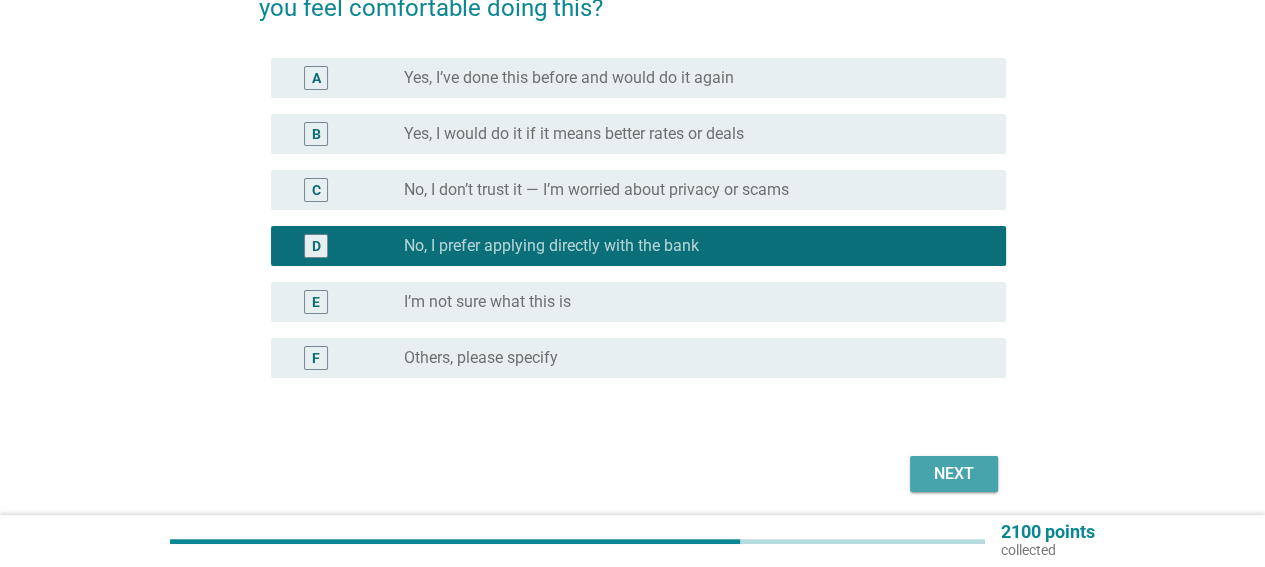 click on "Next" at bounding box center (954, 474) 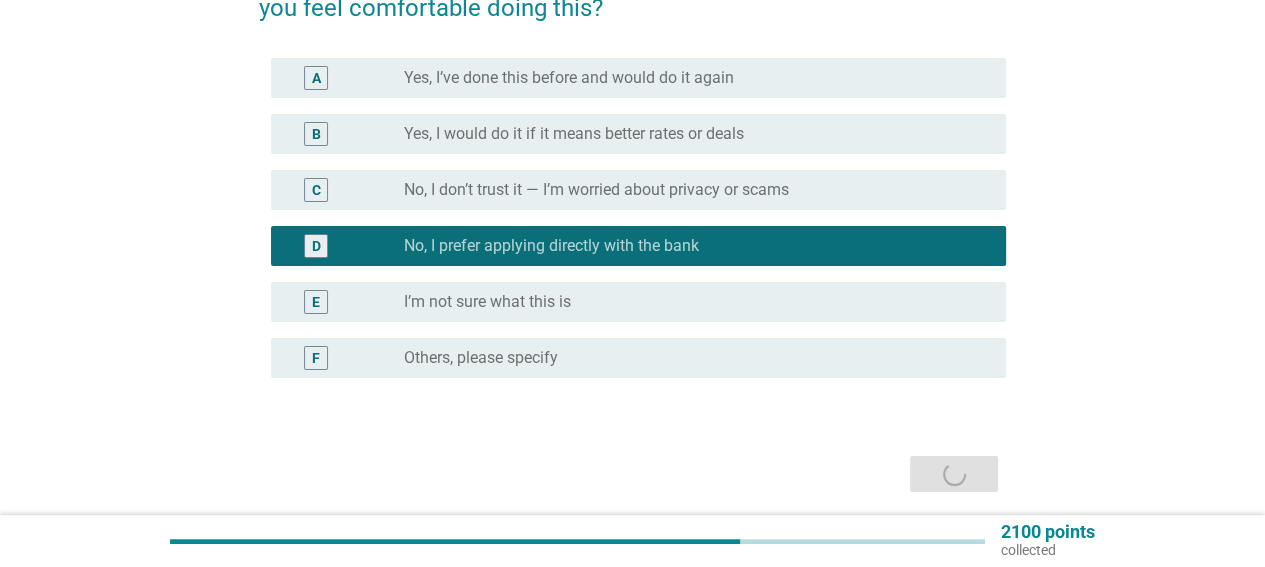 scroll, scrollTop: 0, scrollLeft: 0, axis: both 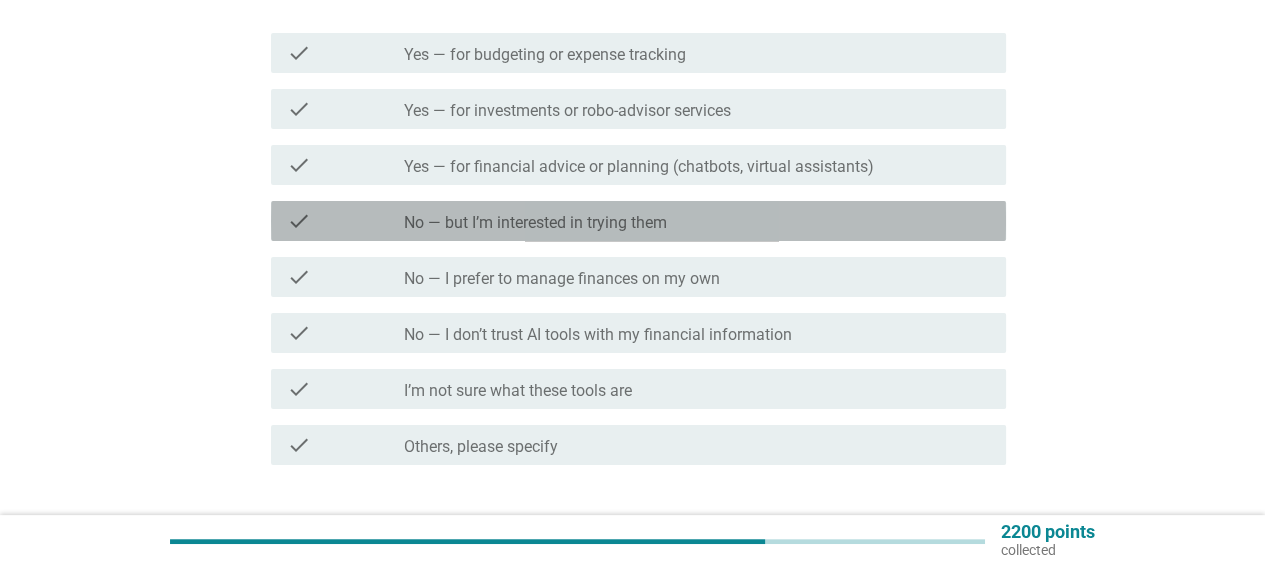 click on "No — but I’m interested in trying them" at bounding box center [535, 223] 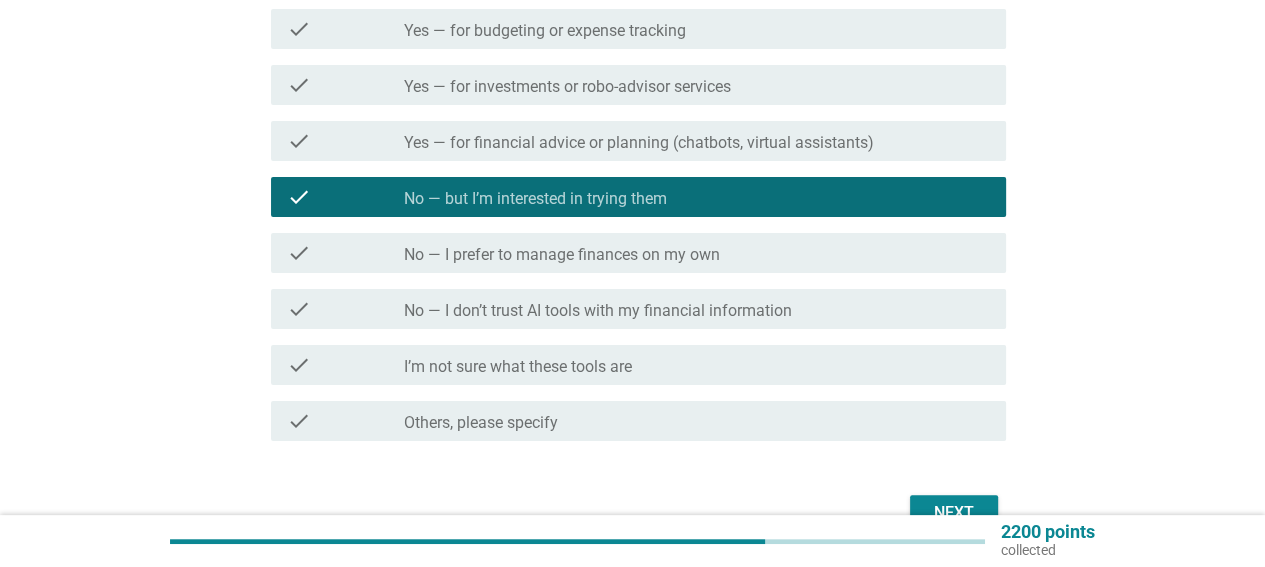 scroll, scrollTop: 413, scrollLeft: 0, axis: vertical 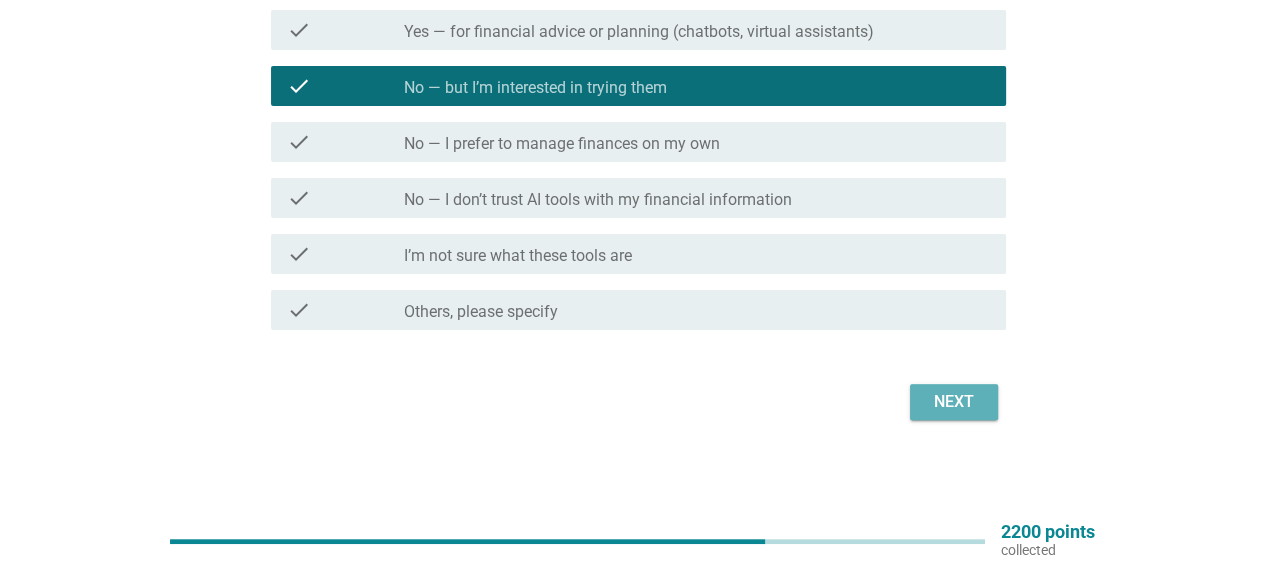 click on "Next" at bounding box center (954, 402) 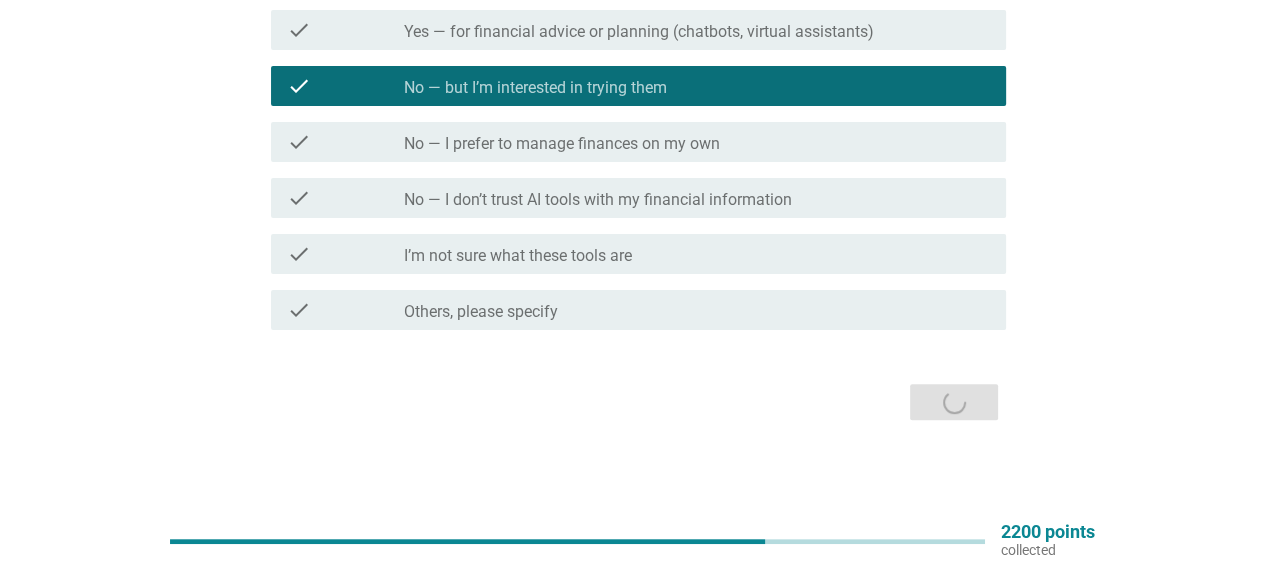 scroll, scrollTop: 0, scrollLeft: 0, axis: both 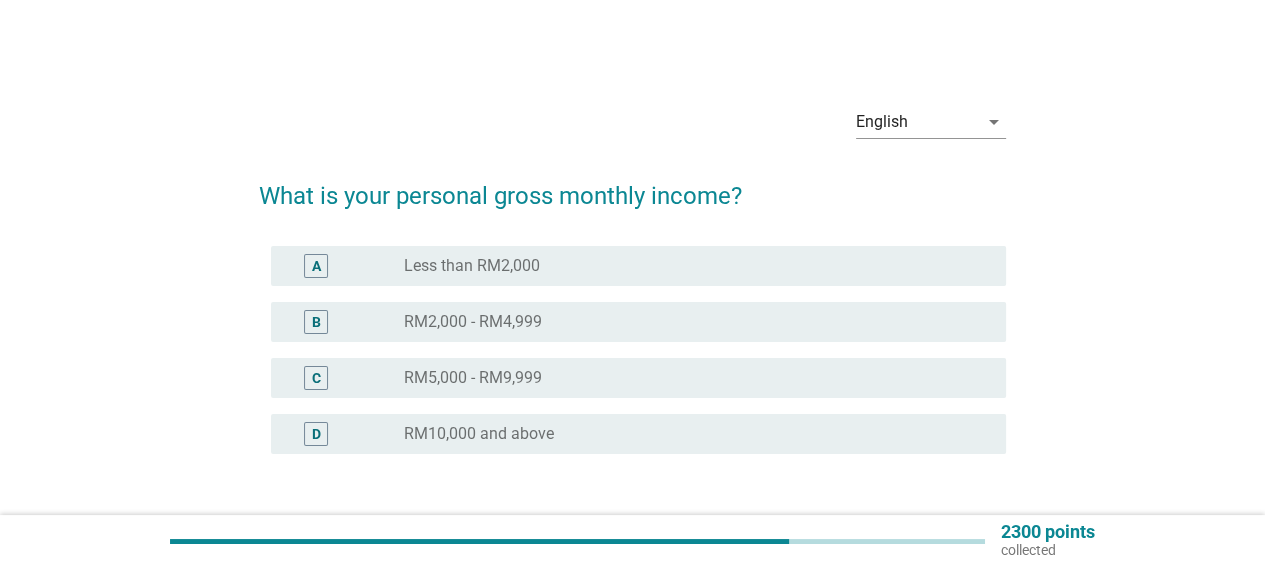 click on "RM2,000 - RM4,999" at bounding box center [473, 322] 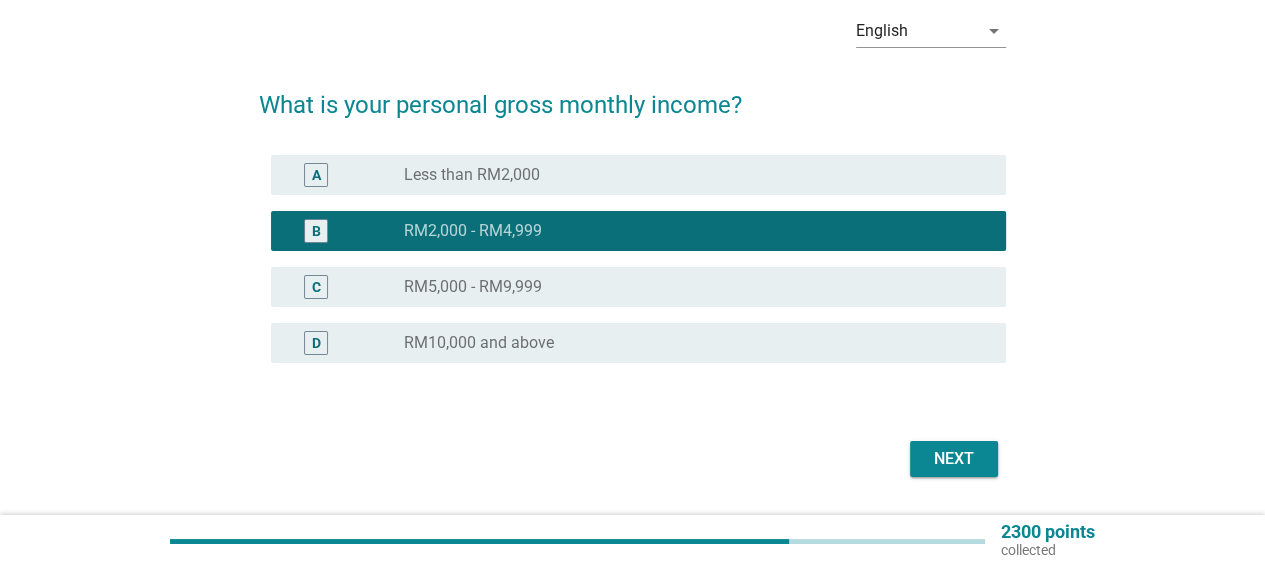 scroll, scrollTop: 148, scrollLeft: 0, axis: vertical 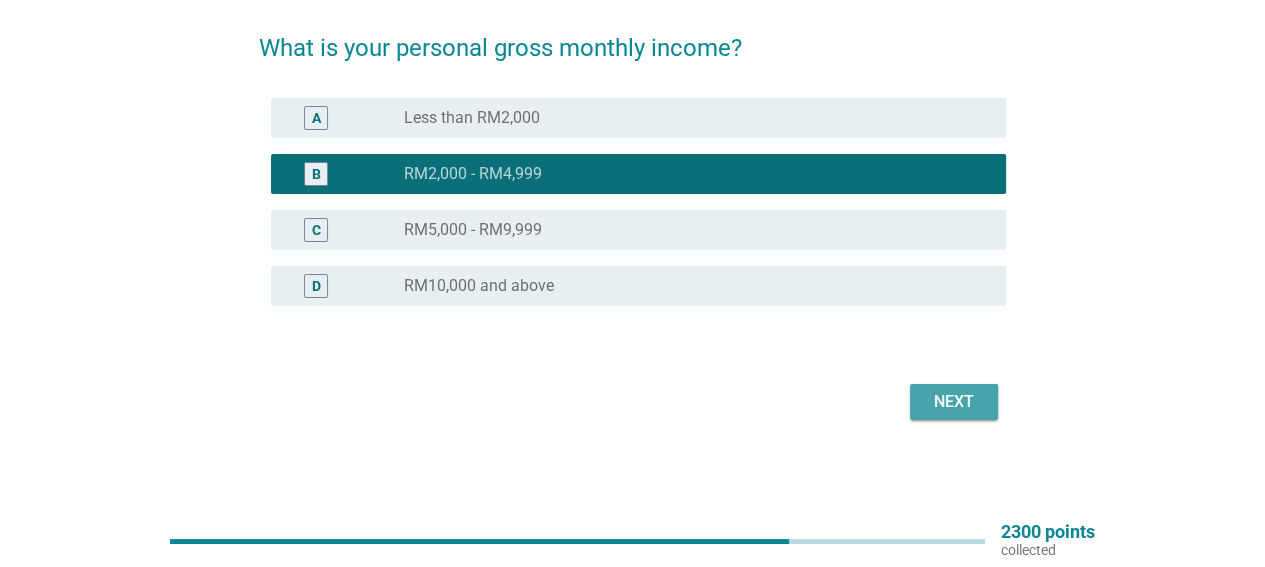 click on "Next" at bounding box center [954, 402] 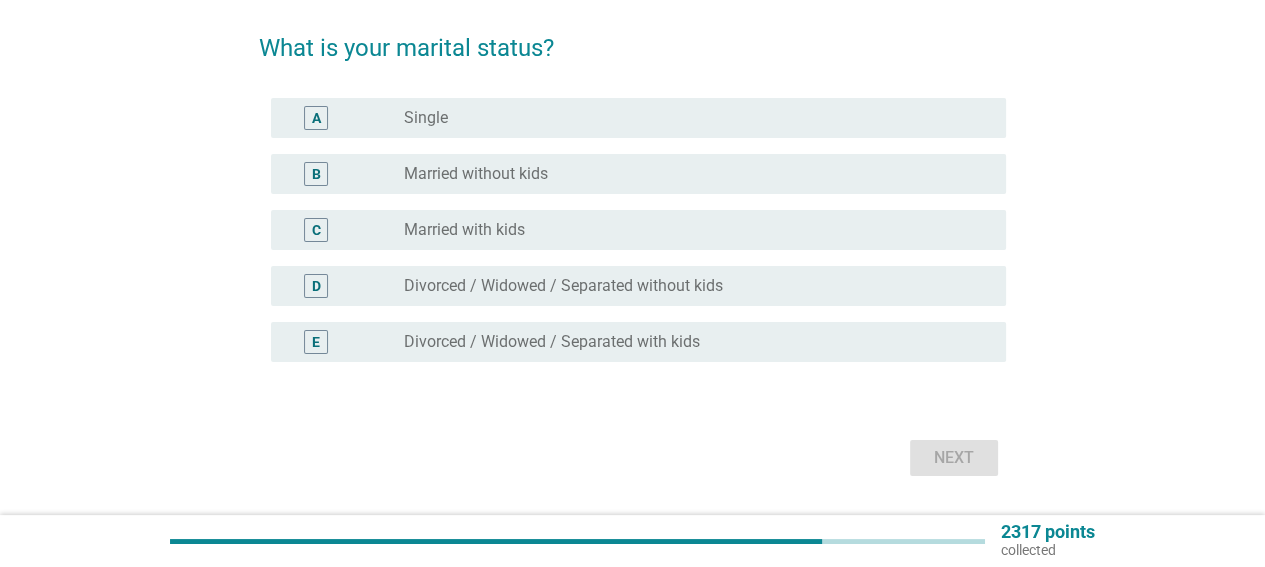 scroll, scrollTop: 0, scrollLeft: 0, axis: both 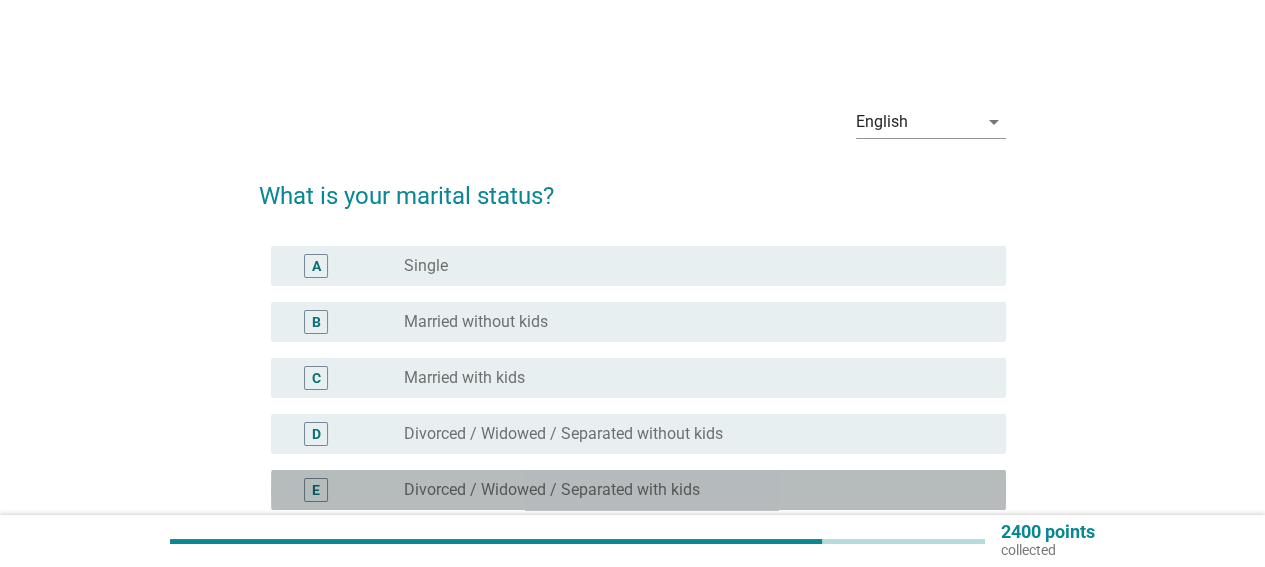 click on "Divorced / Widowed / Separated with kids" at bounding box center [552, 490] 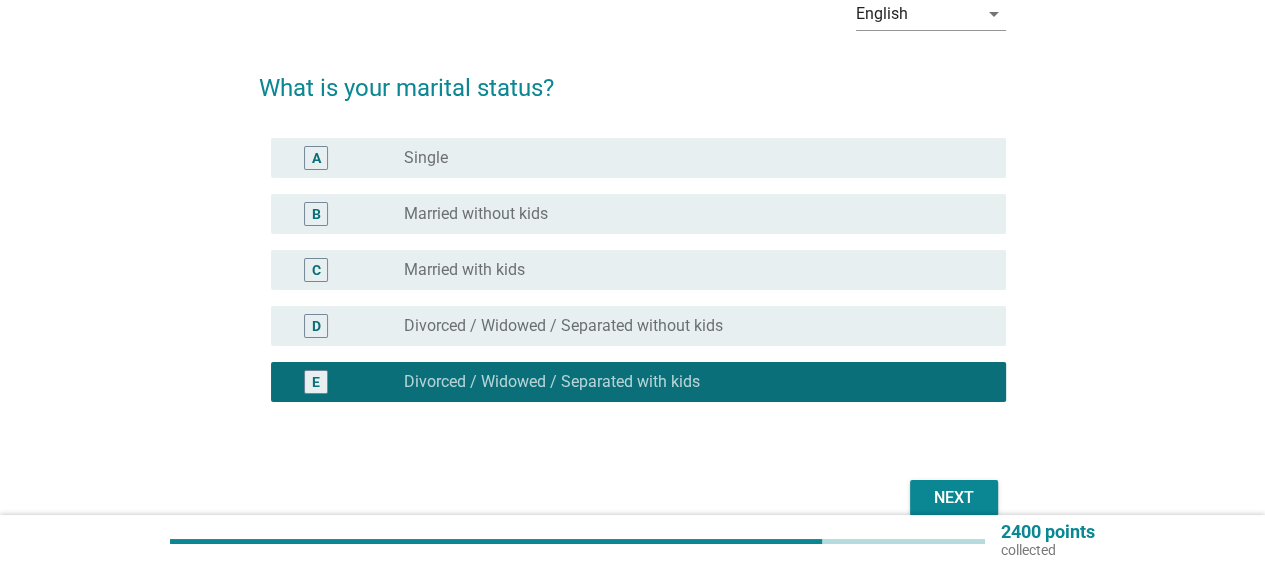 scroll, scrollTop: 204, scrollLeft: 0, axis: vertical 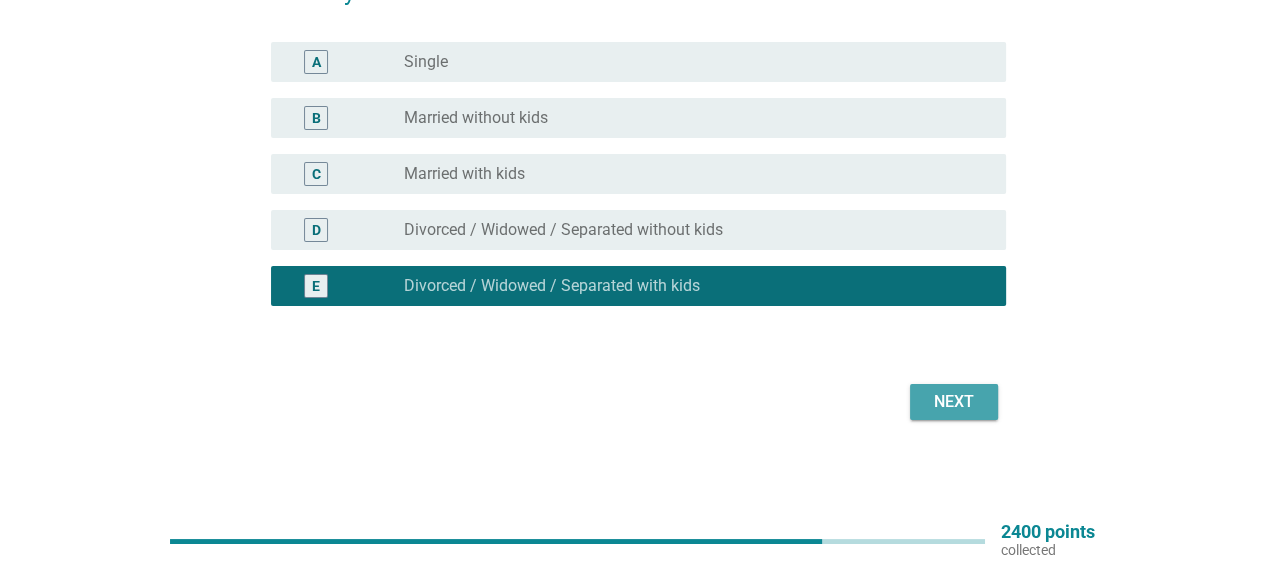 click on "Next" at bounding box center (954, 402) 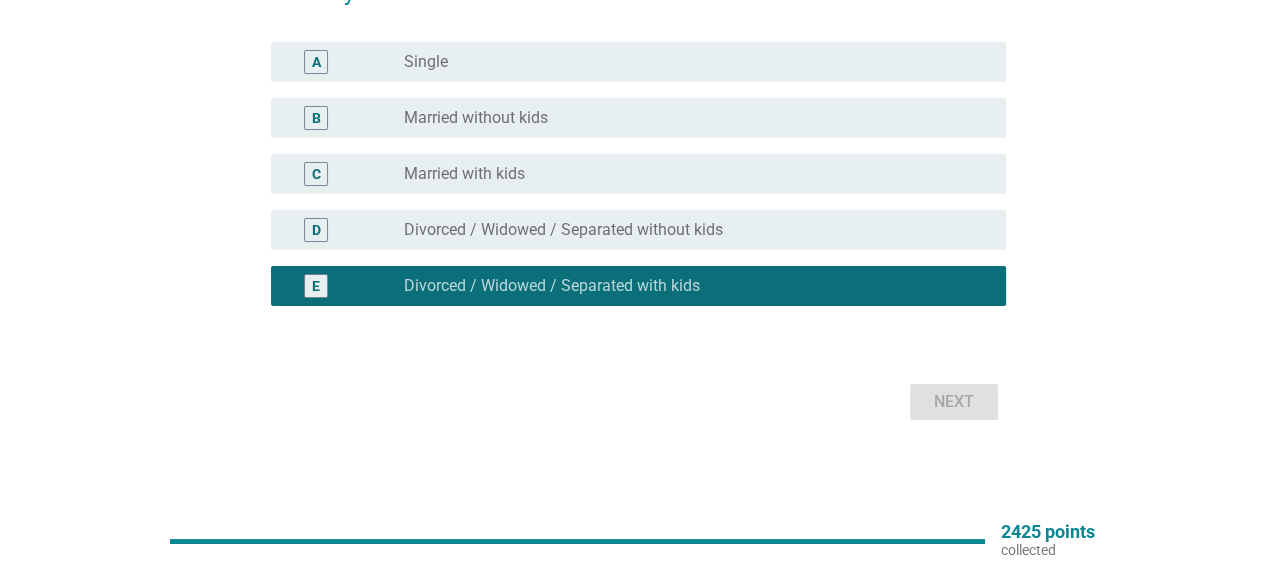 scroll, scrollTop: 0, scrollLeft: 0, axis: both 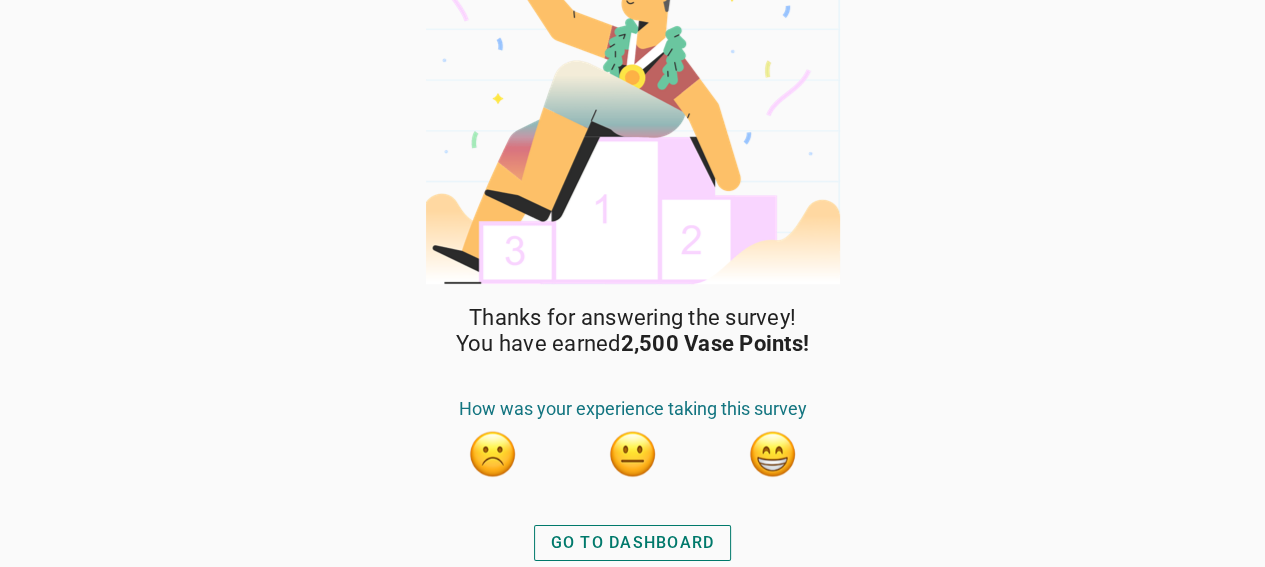 click on "GO TO DASHBOARD" at bounding box center [633, 543] 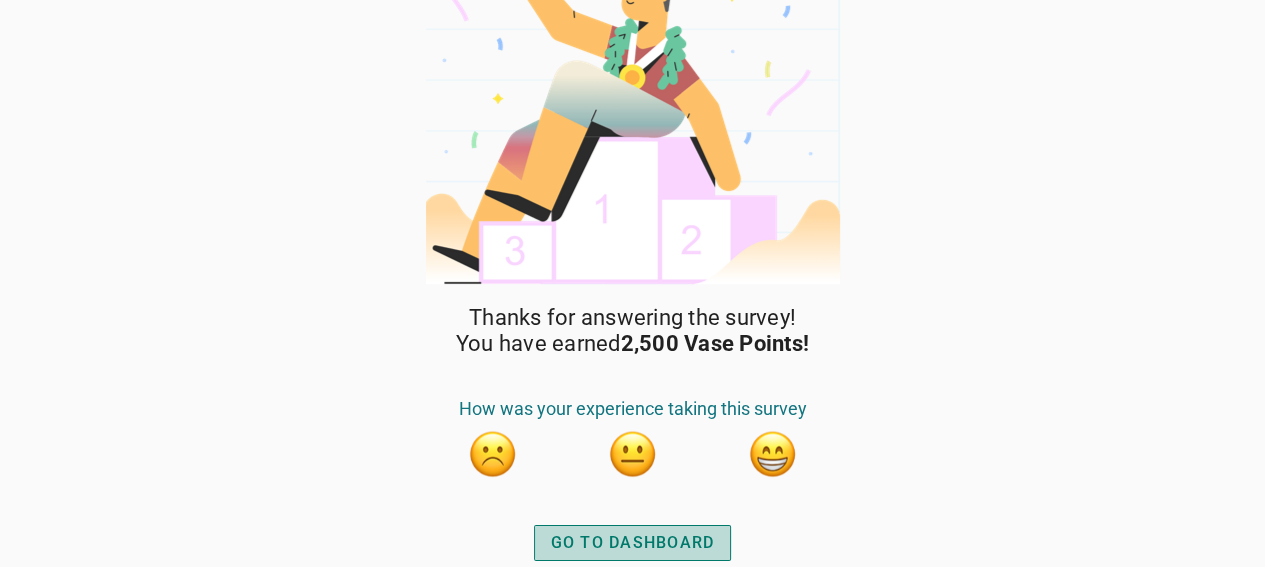 scroll, scrollTop: 0, scrollLeft: 0, axis: both 